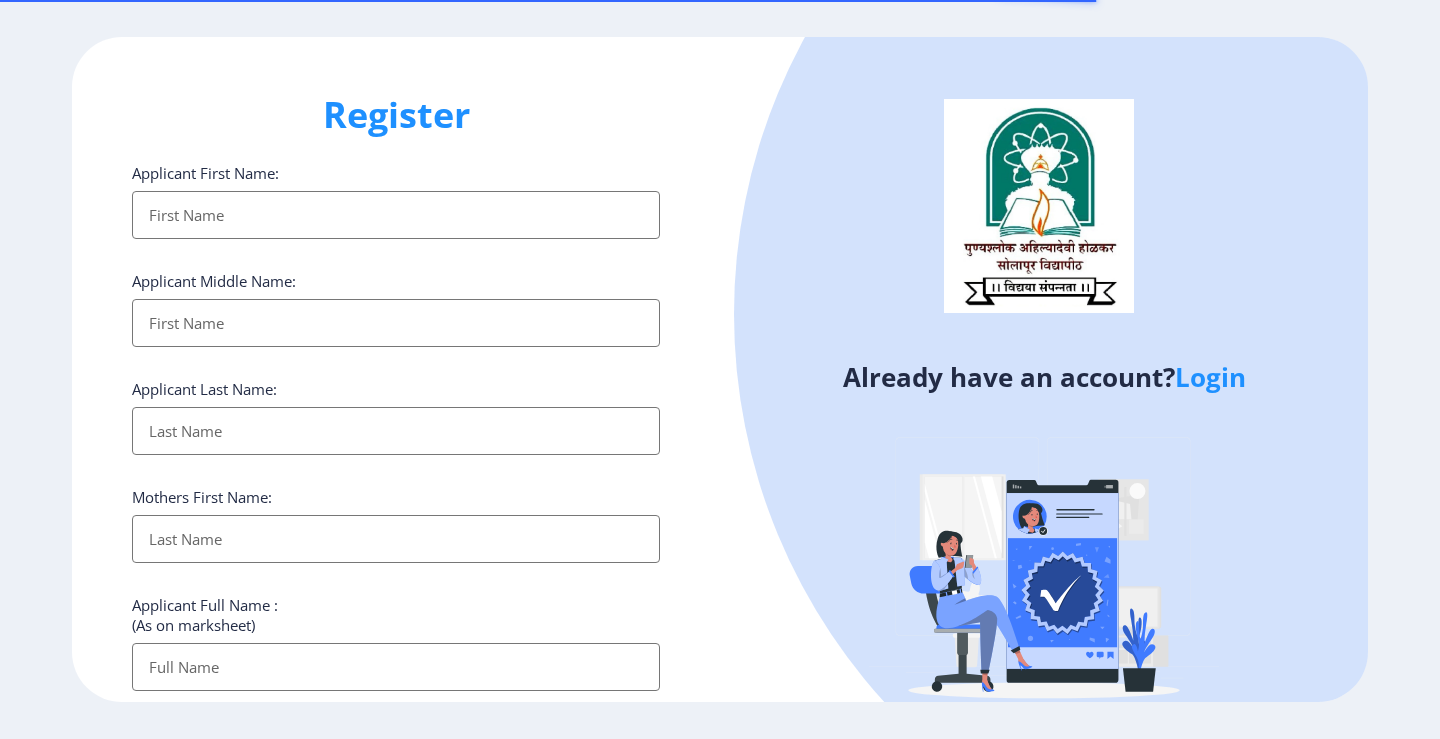 select 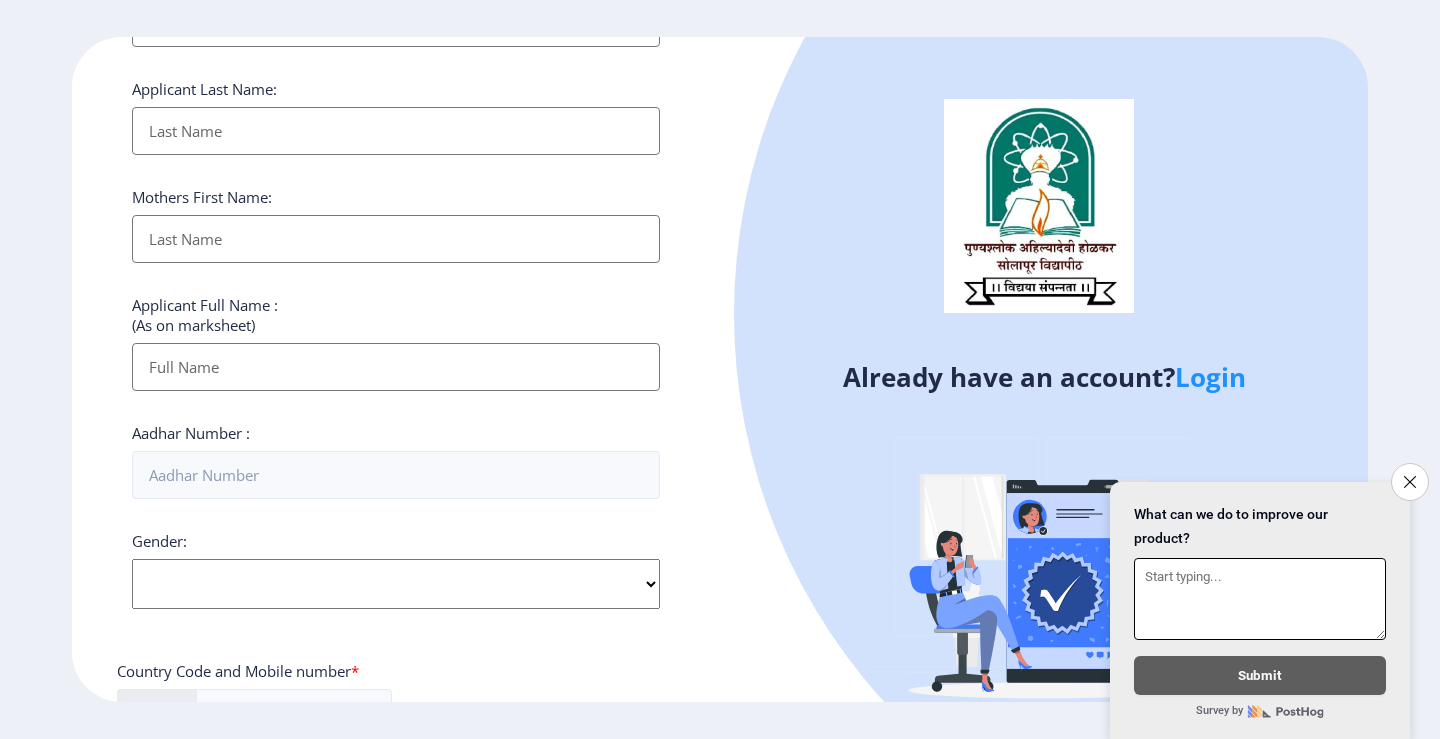 scroll, scrollTop: 0, scrollLeft: 0, axis: both 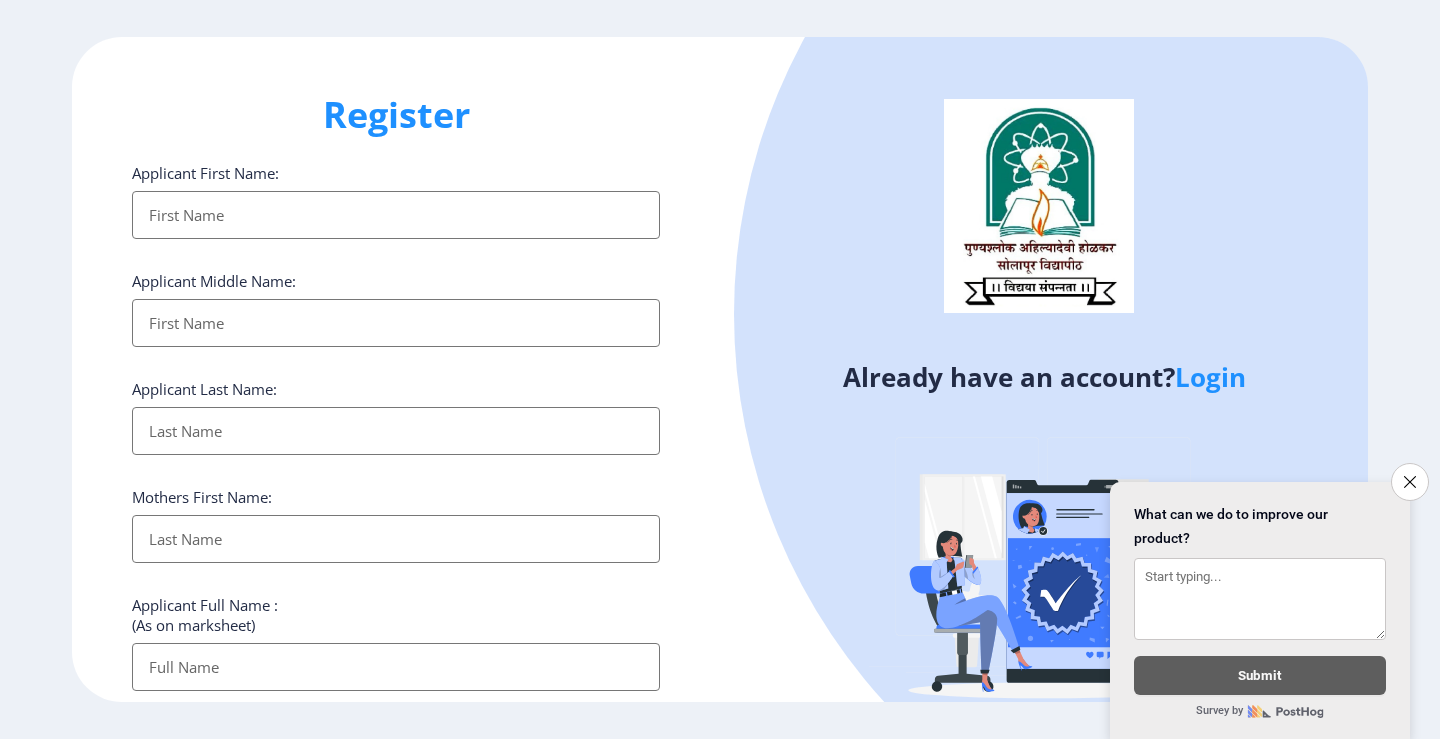 click on "Applicant First Name:" at bounding box center (396, 215) 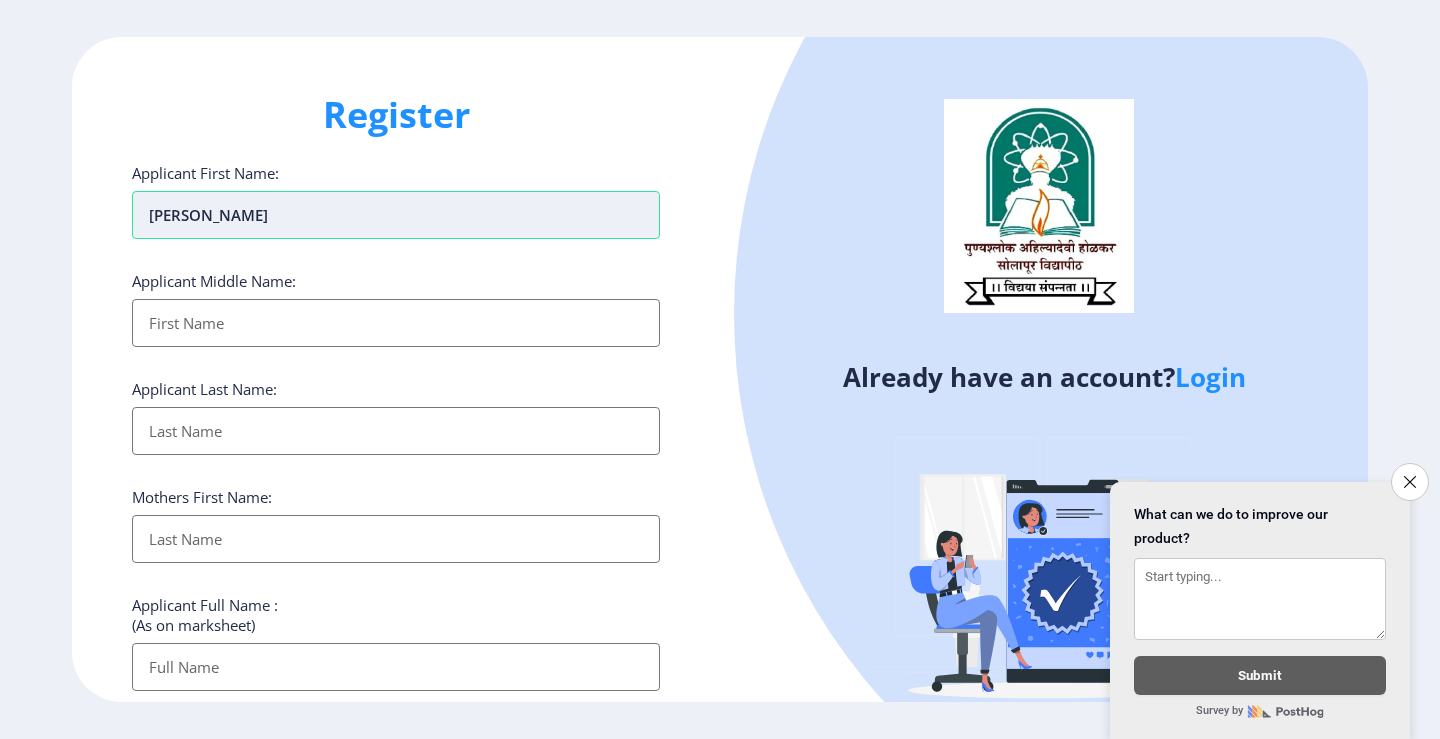 type on "[PERSON_NAME]" 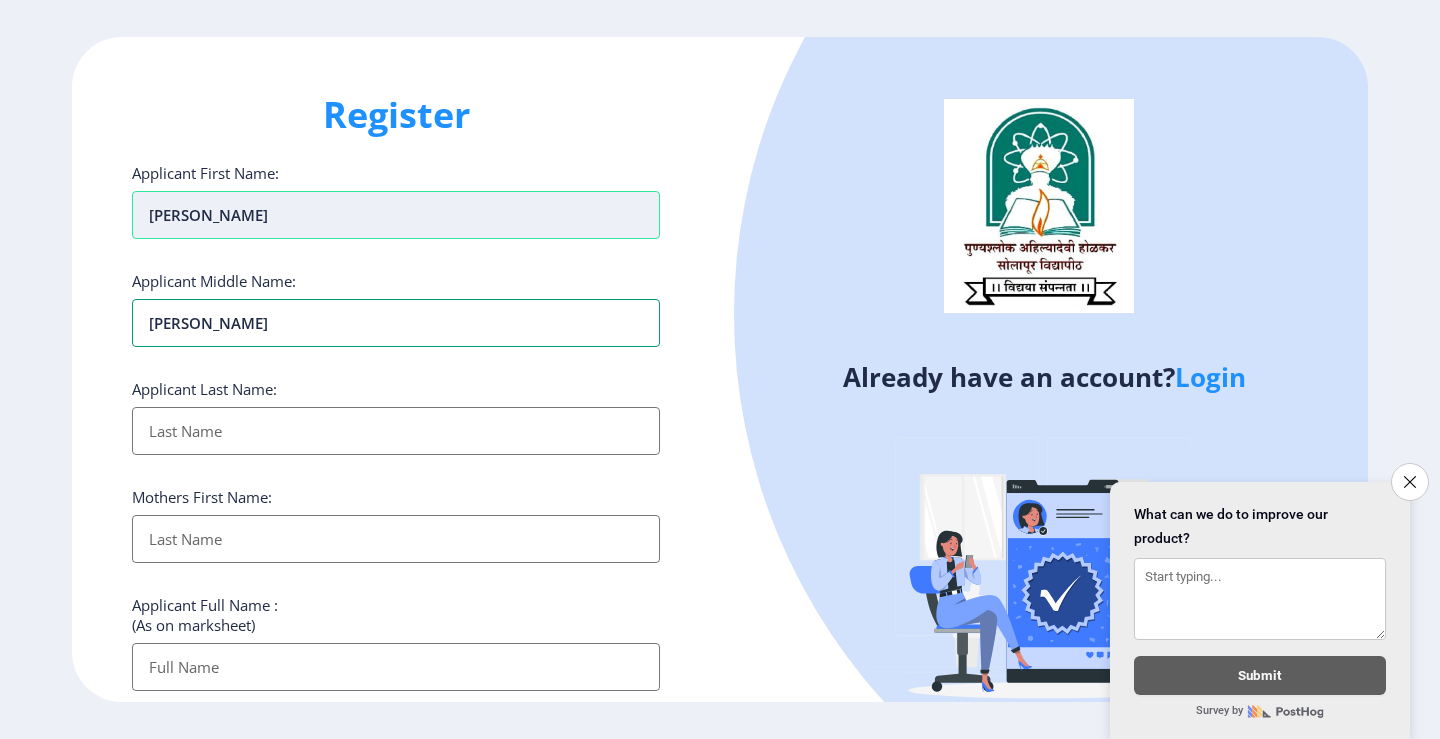 type on "[PERSON_NAME]" 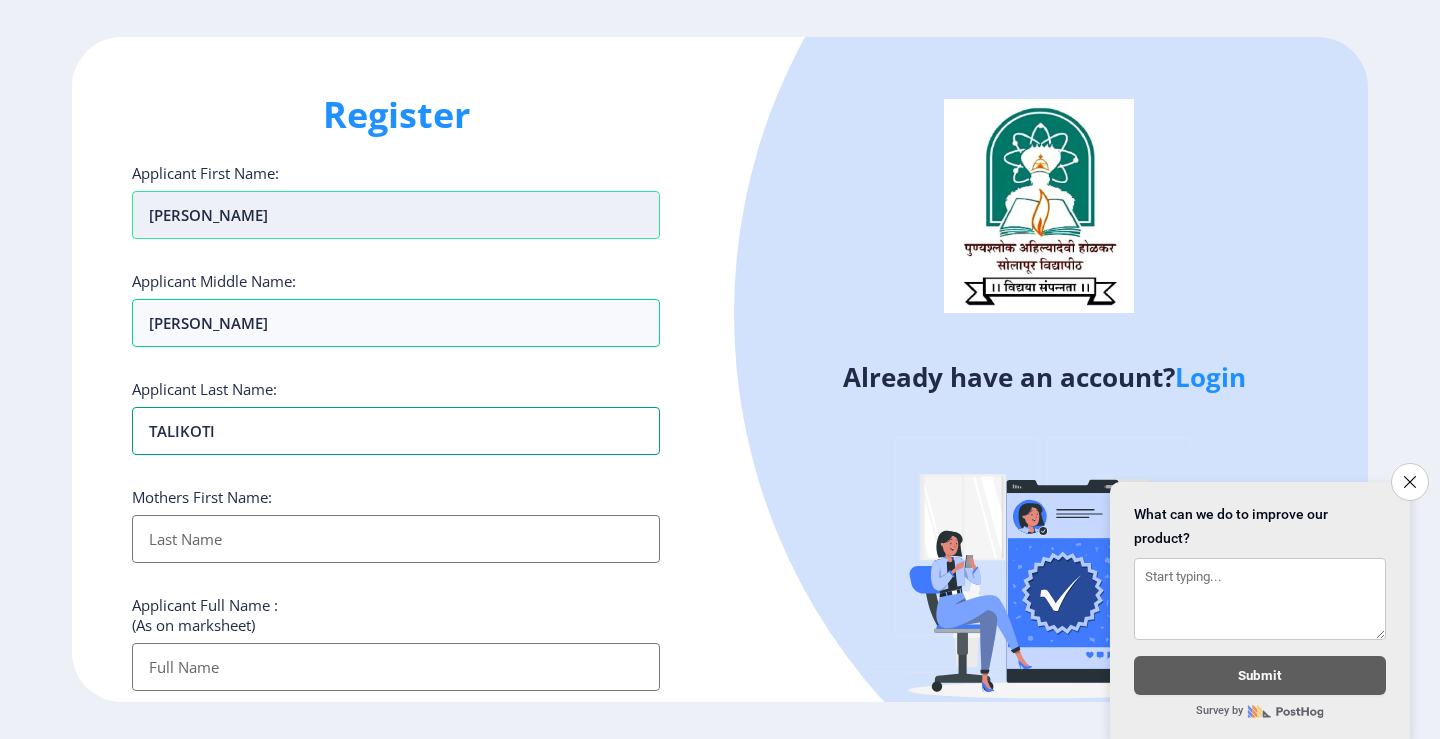 type on "TALIKOTI" 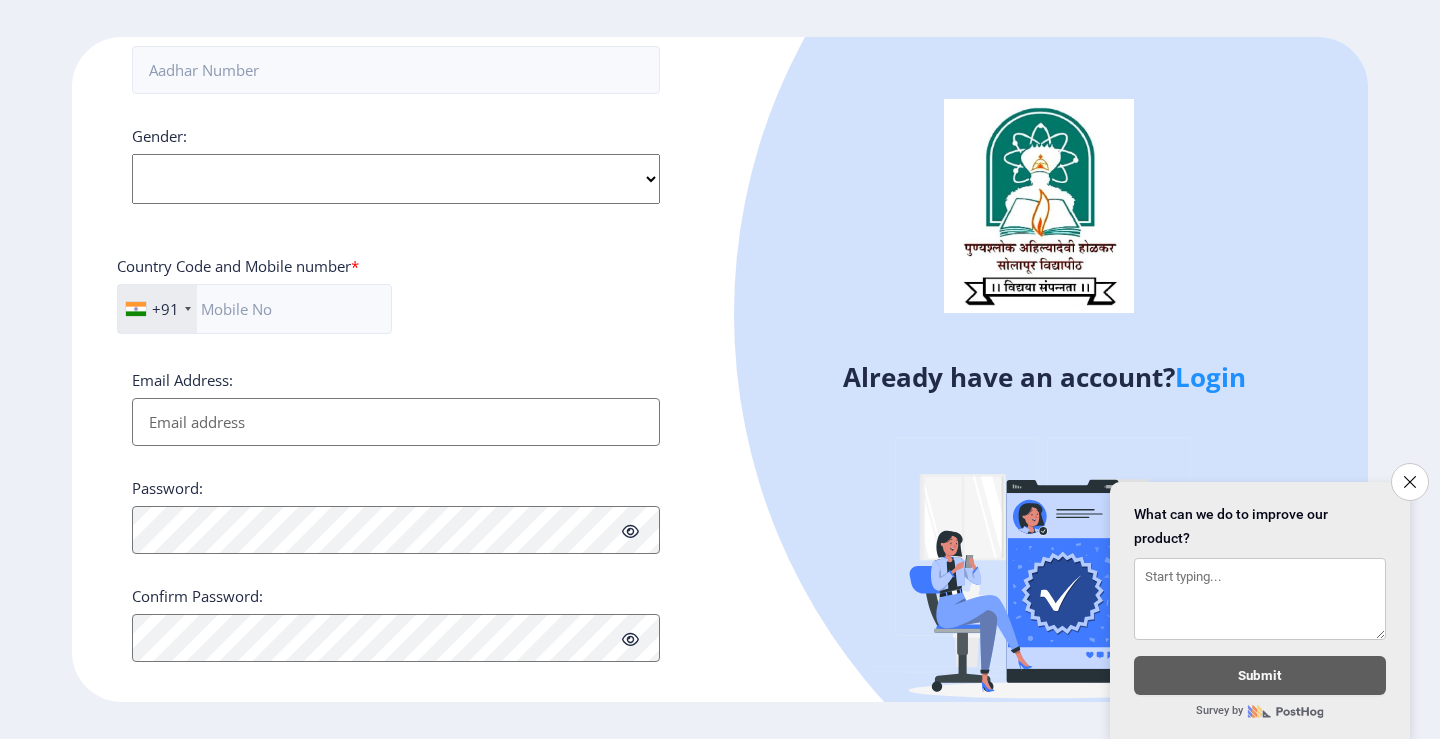 scroll, scrollTop: 747, scrollLeft: 0, axis: vertical 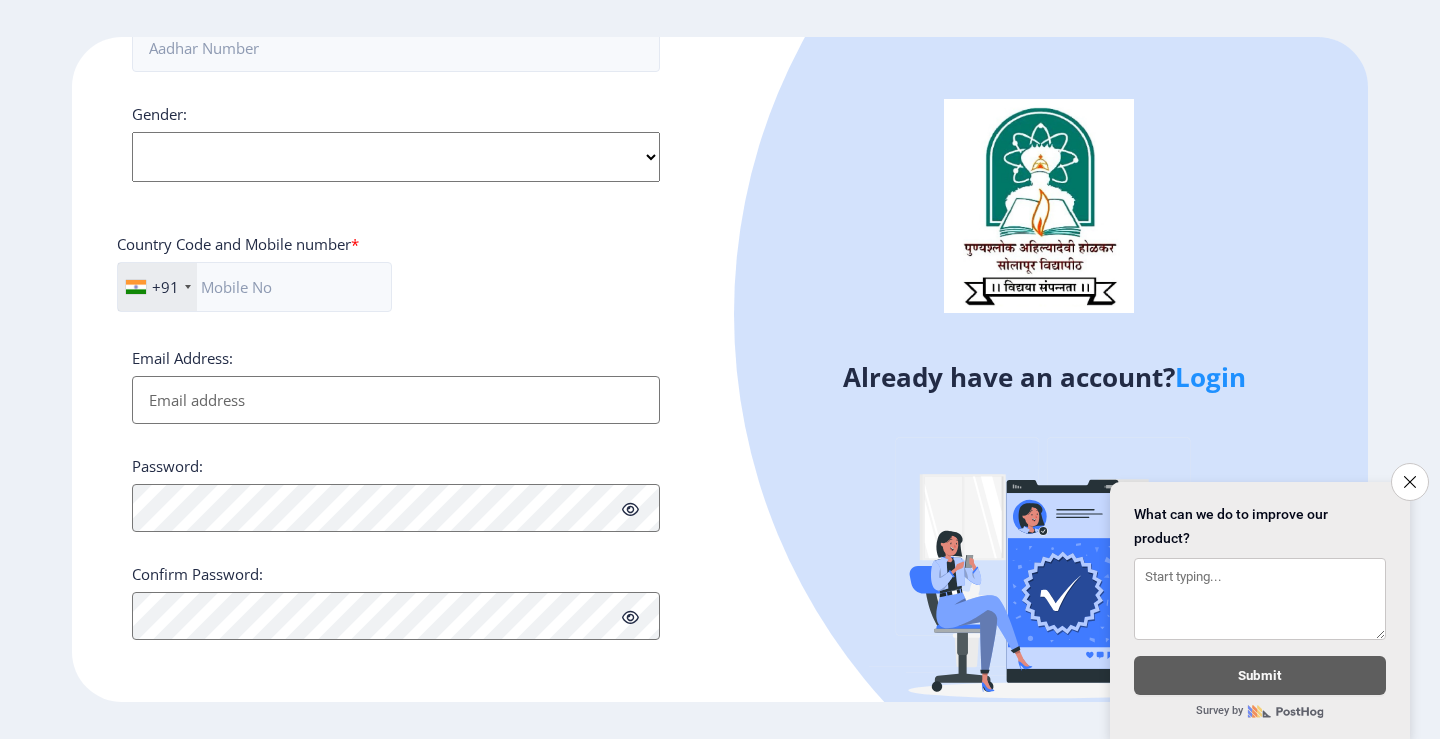 click on "Email Address:" at bounding box center [396, 400] 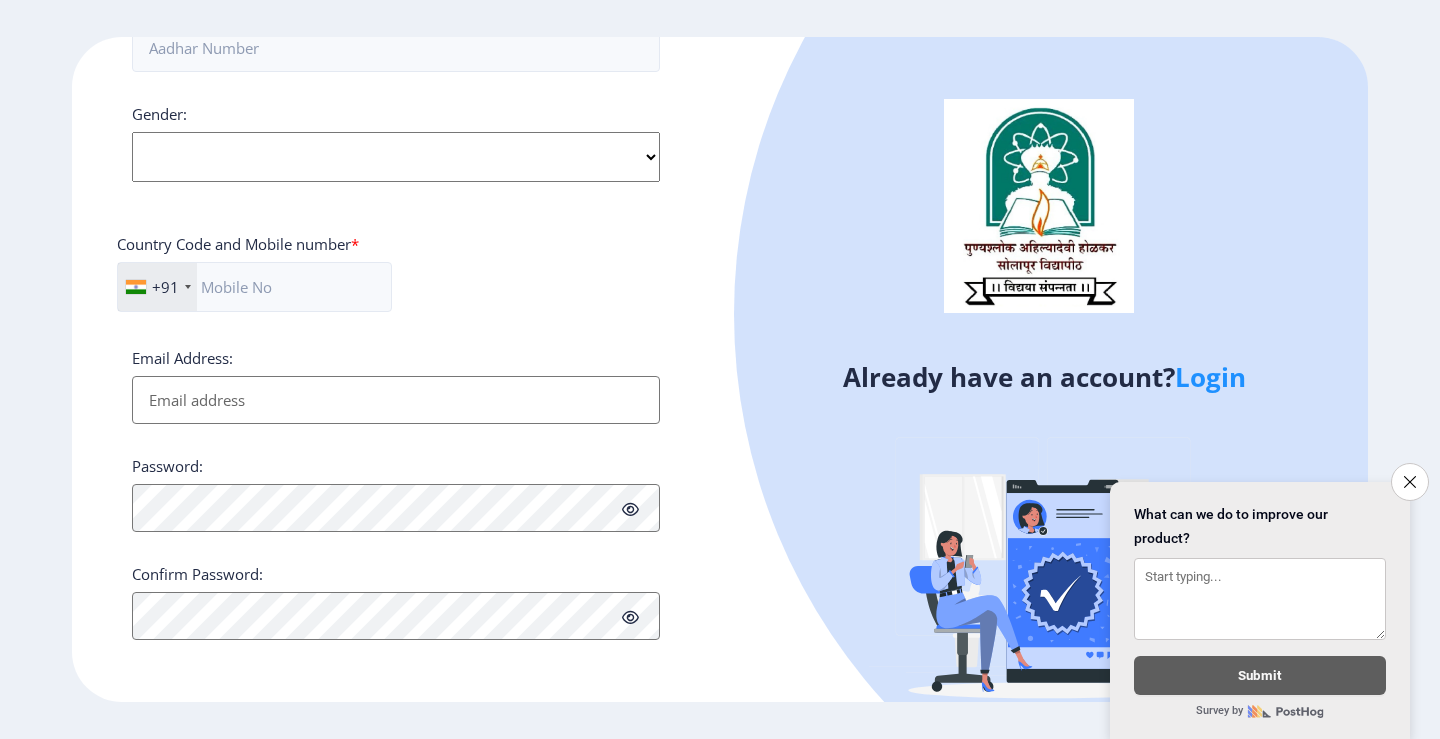 paste on "[EMAIL_ADDRESS][DOMAIN_NAME]" 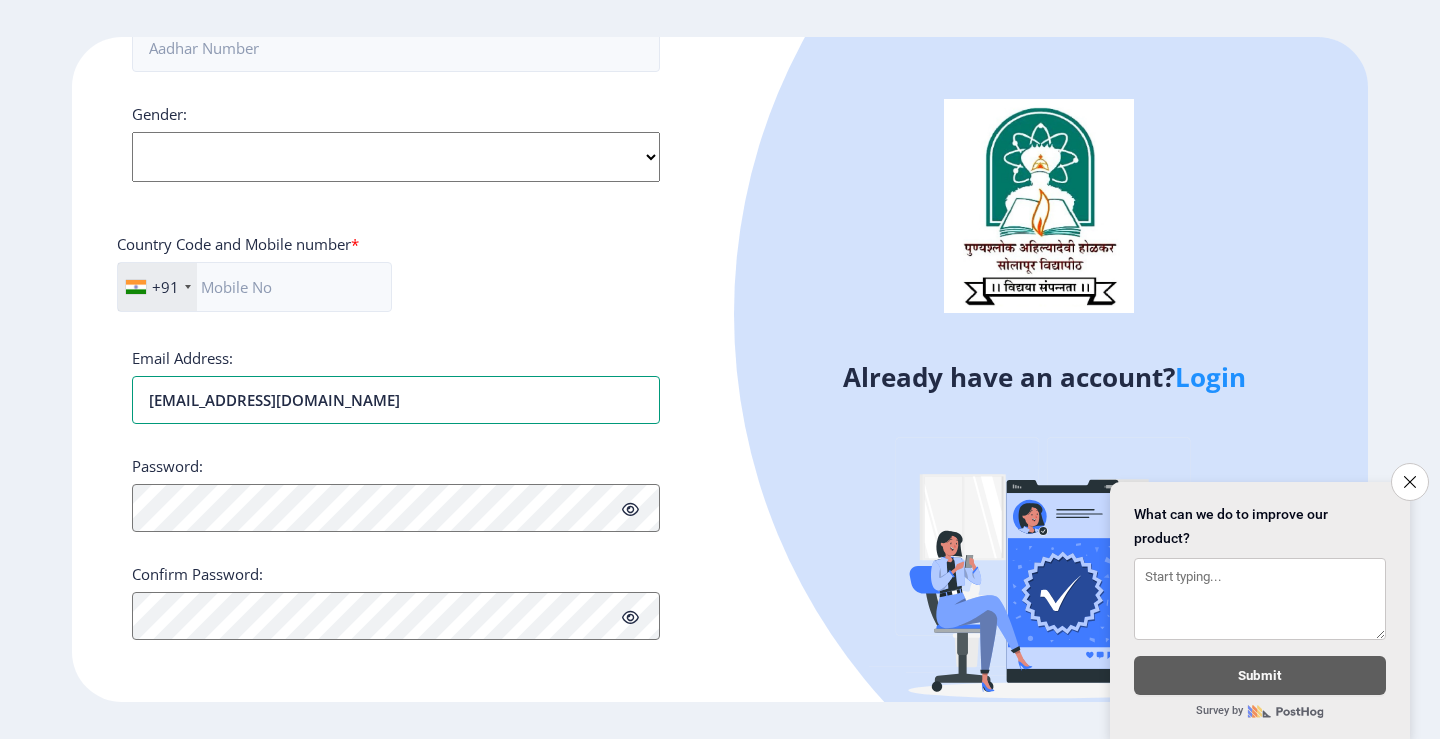 type on "[EMAIL_ADDRESS][DOMAIN_NAME]" 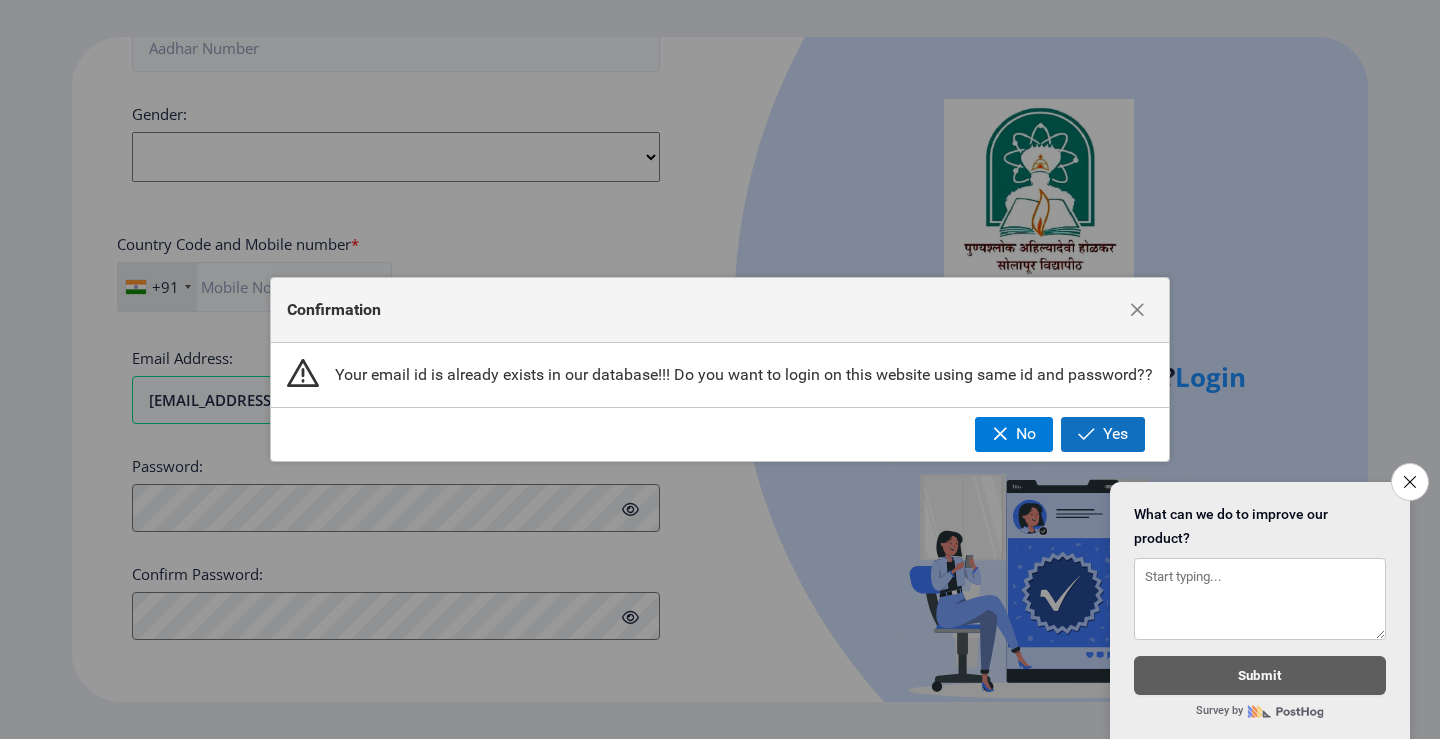 click 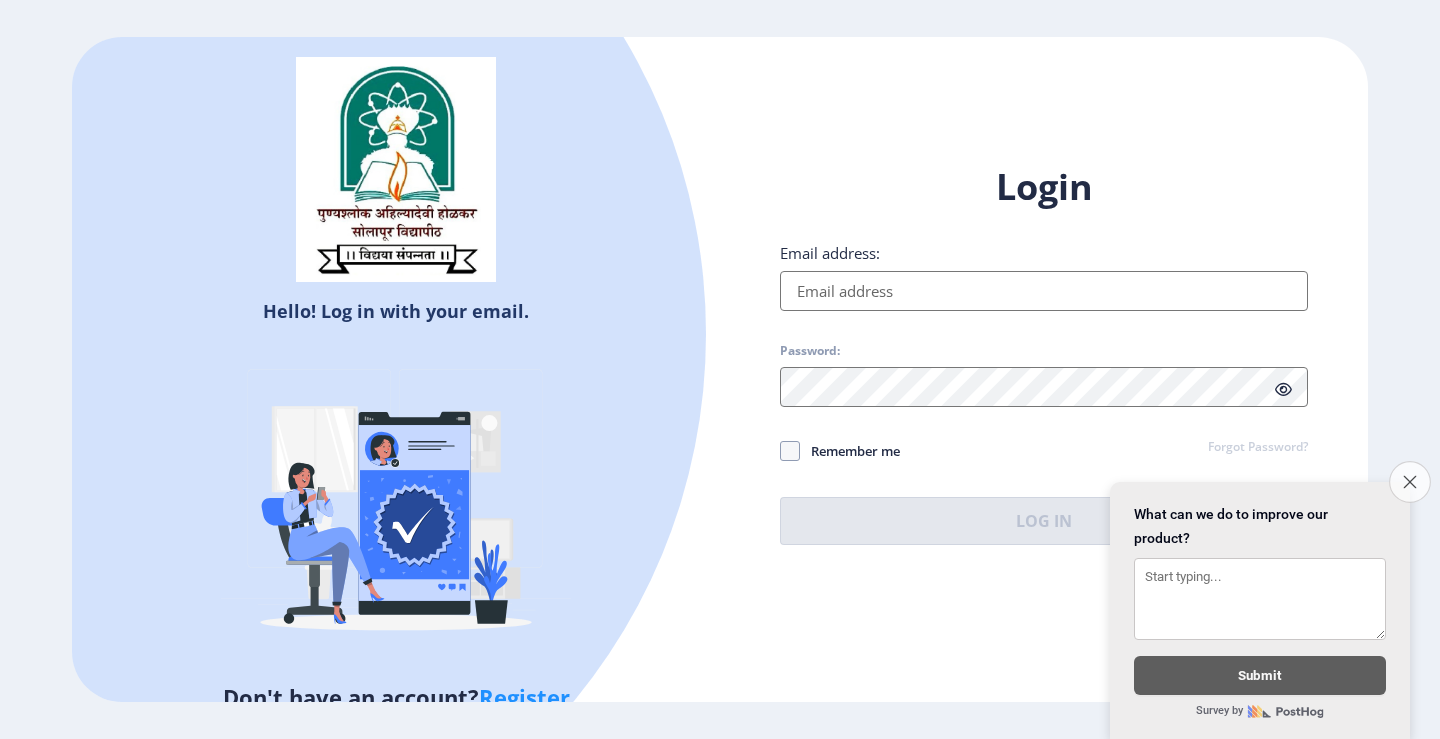 click 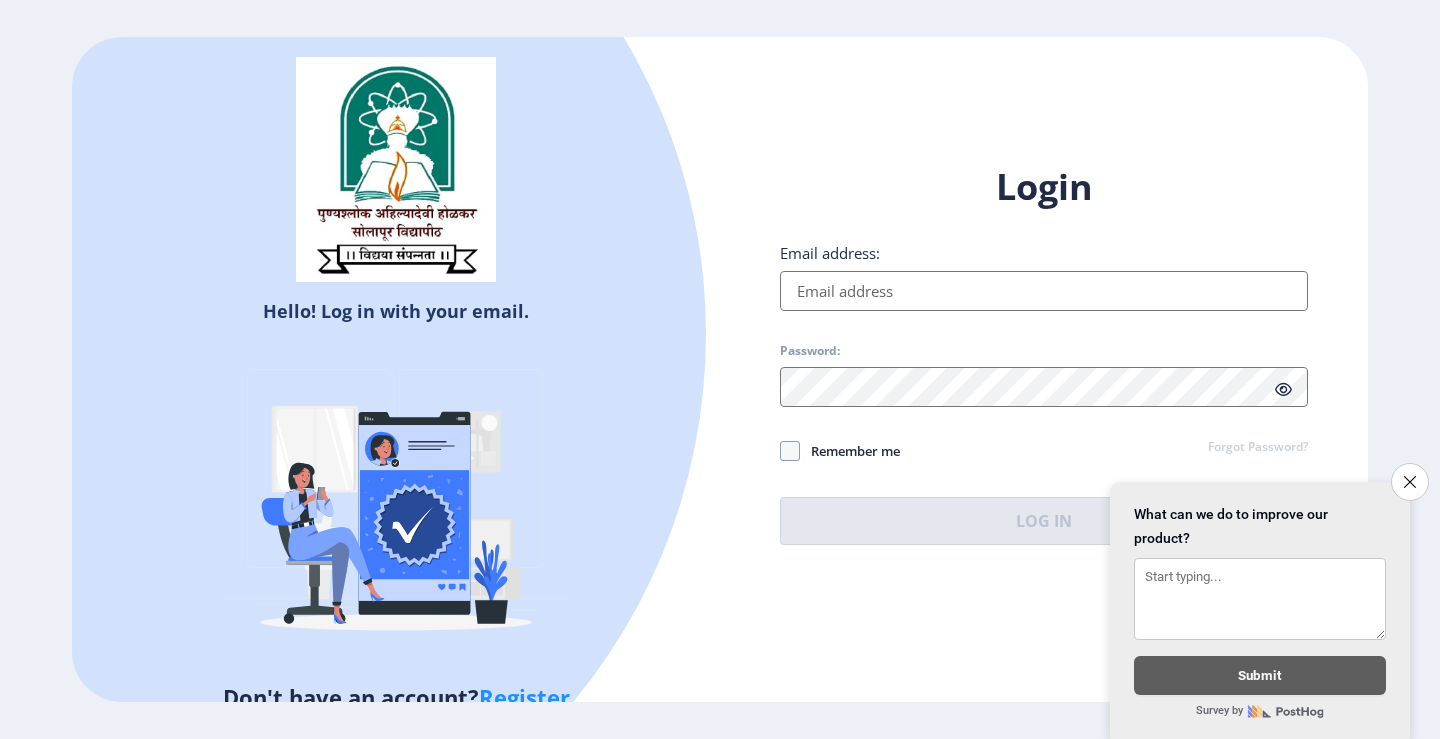 click on "Hello! Log in with your email. Don't have an account?  Register Login Email address: Password: Remember me Forgot Password?  Log In   Don't have an account?  Register" at bounding box center (720, 369) 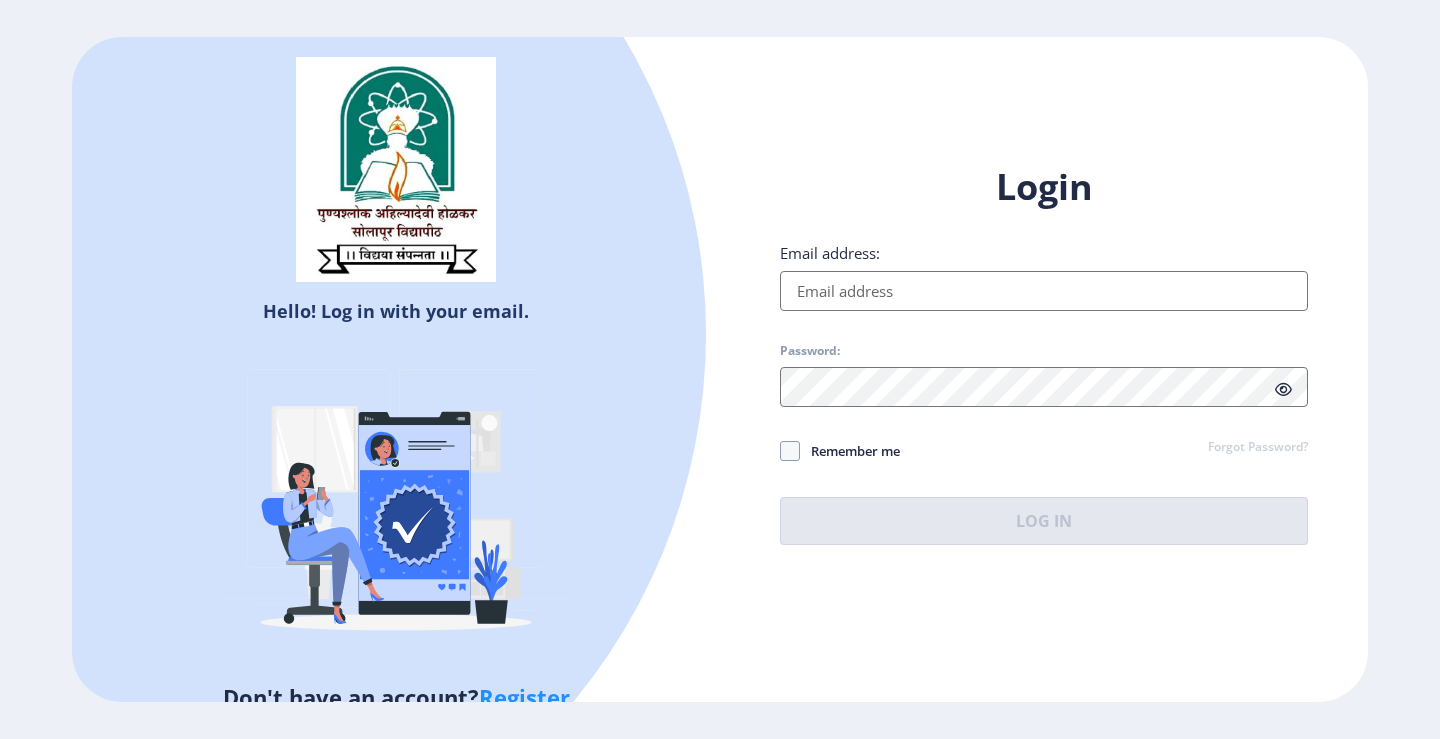 click on "Email address:" at bounding box center (1044, 291) 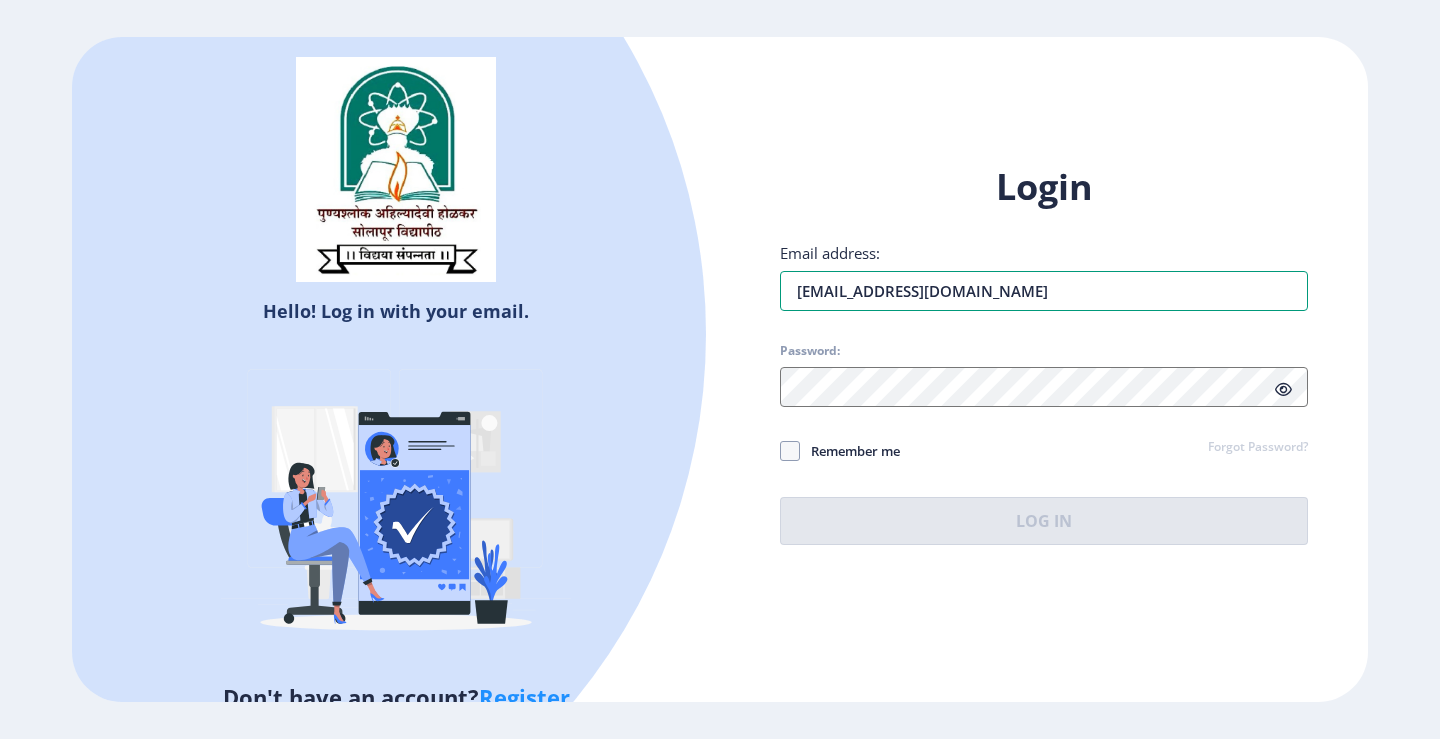 type on "[EMAIL_ADDRESS][DOMAIN_NAME]" 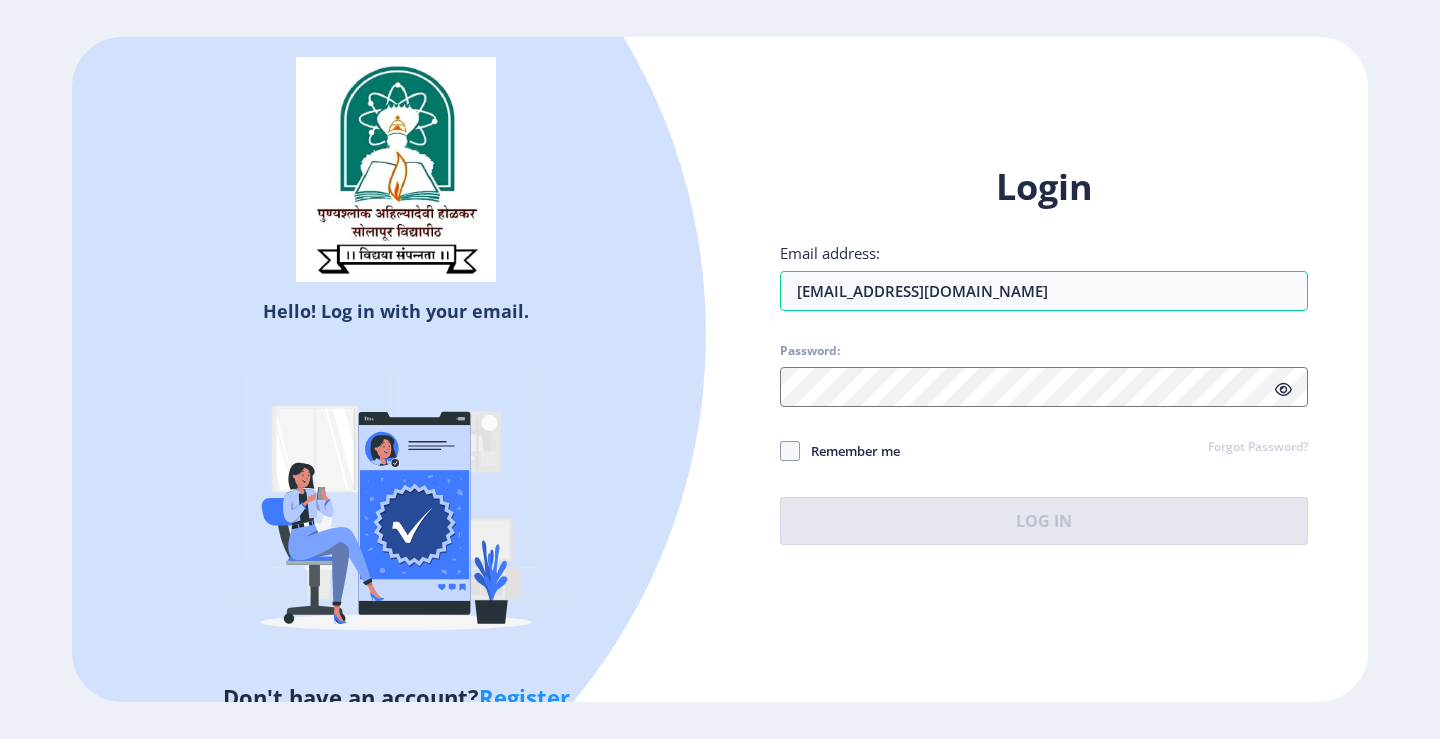 click on "Login Email address: [EMAIL_ADDRESS][DOMAIN_NAME] Password: Remember me Forgot Password?  Log In   Don't have an account?  Register" 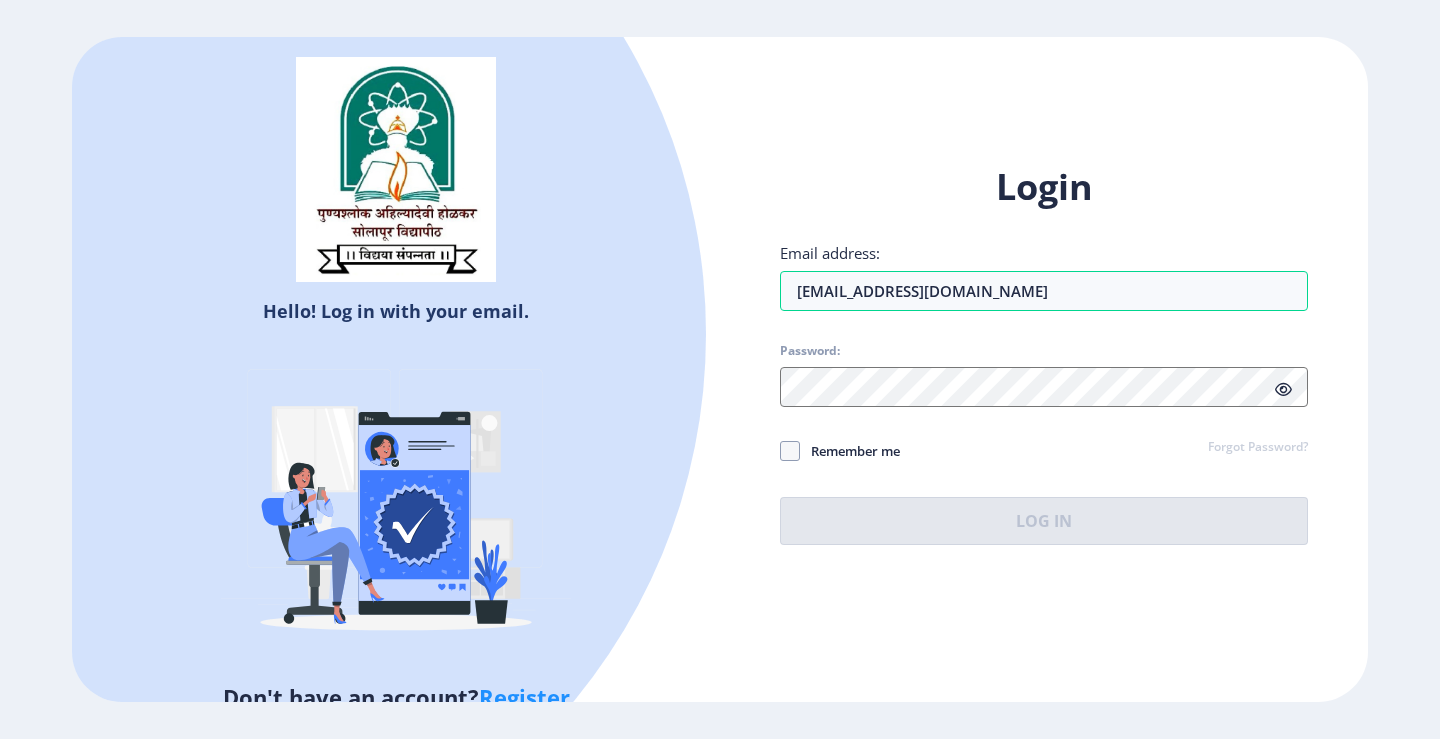 click on "Login Email address: [EMAIL_ADDRESS][DOMAIN_NAME] Password: Remember me Forgot Password?  Log In   Don't have an account?  Register" 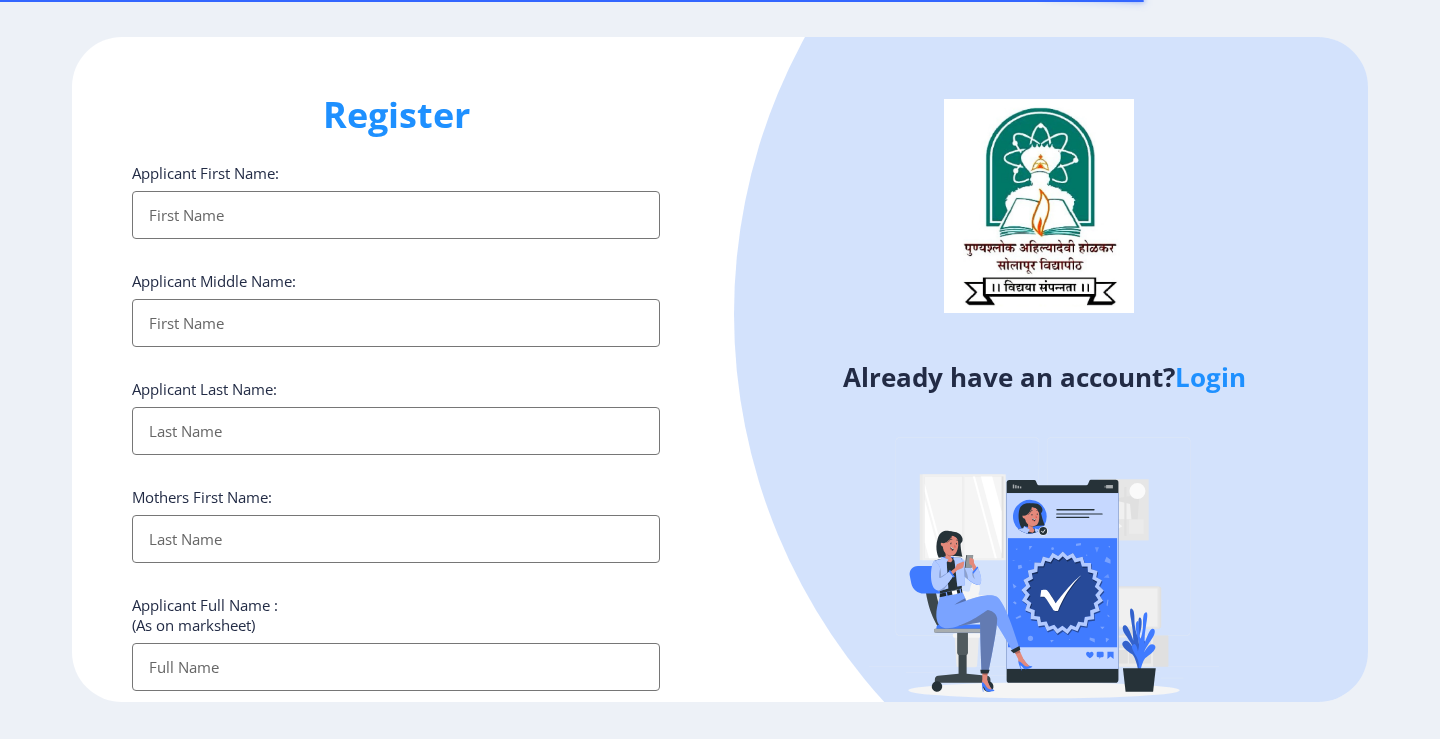 click on "Login" 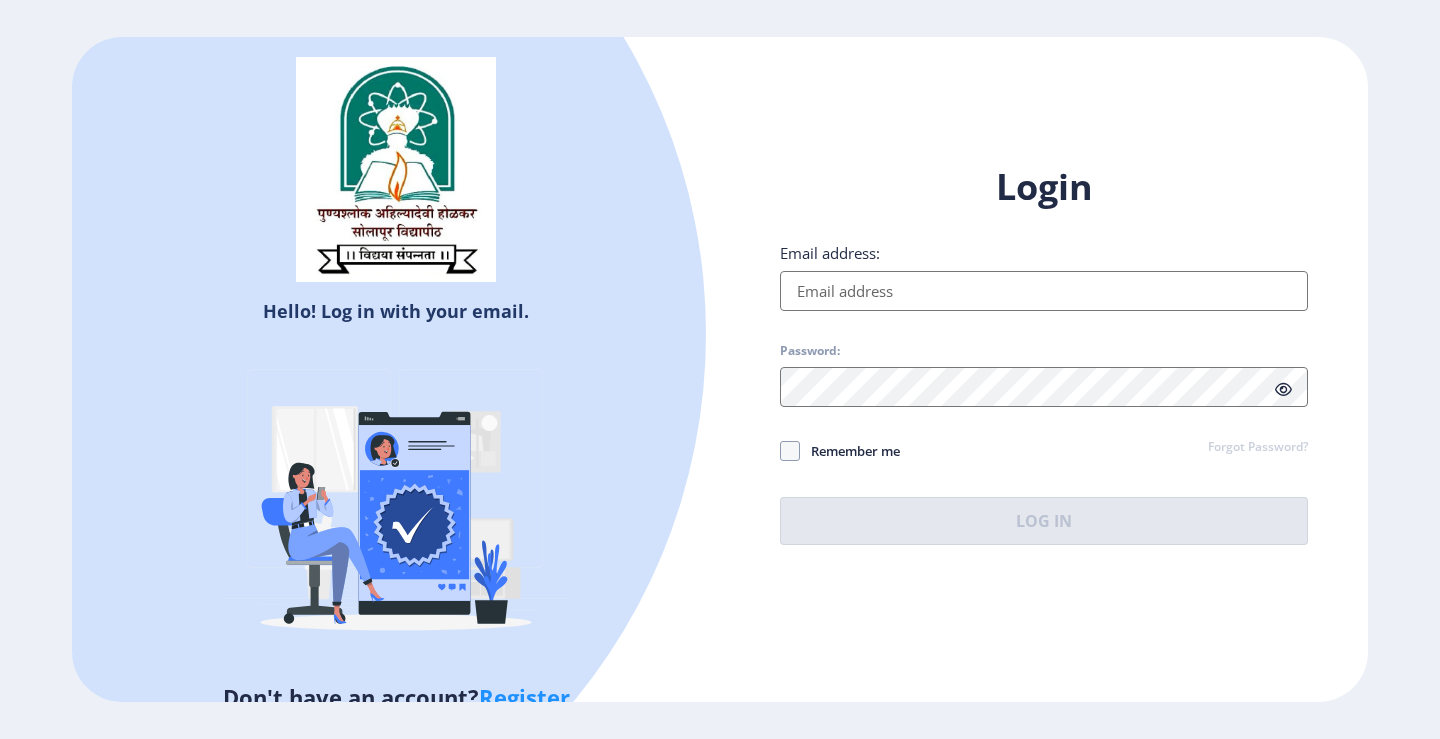 select 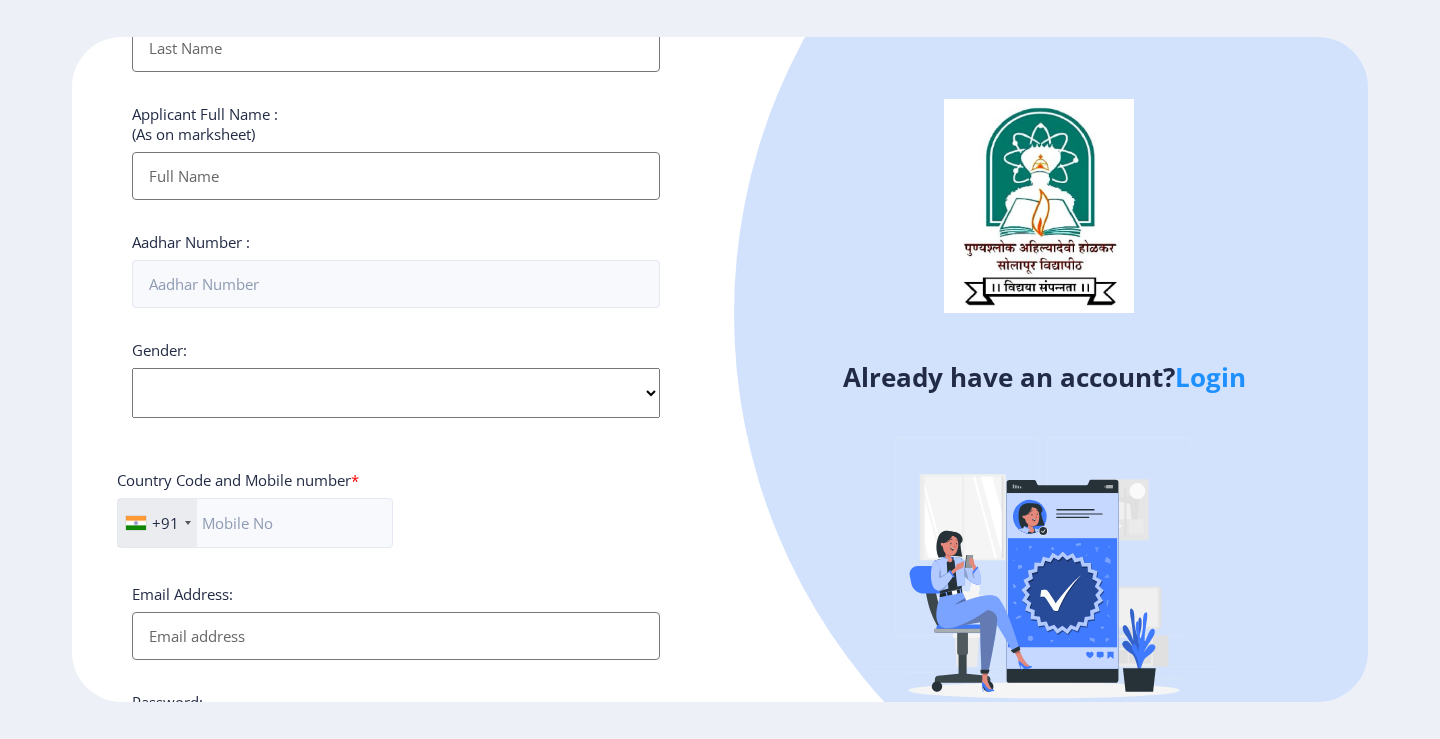 scroll, scrollTop: 500, scrollLeft: 0, axis: vertical 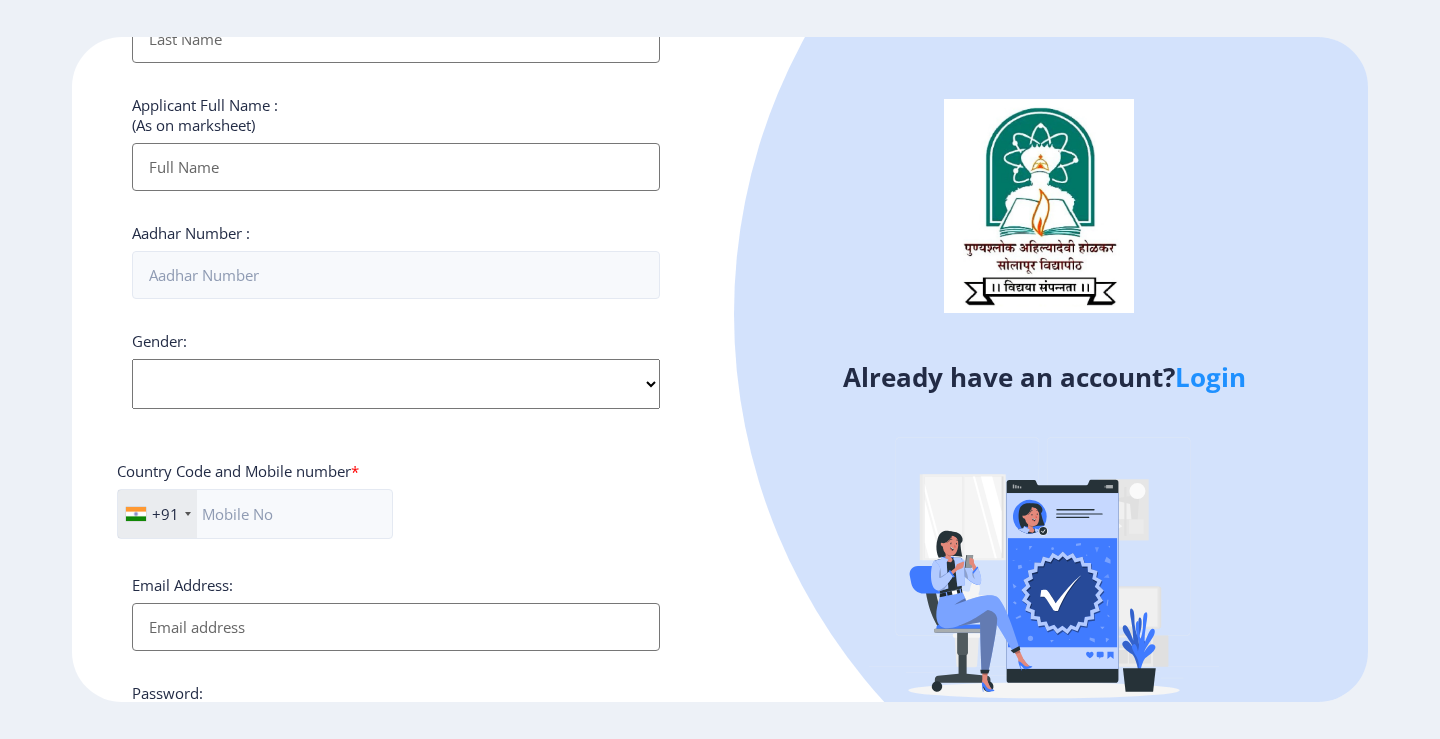 click on "Email Address:" at bounding box center [396, 627] 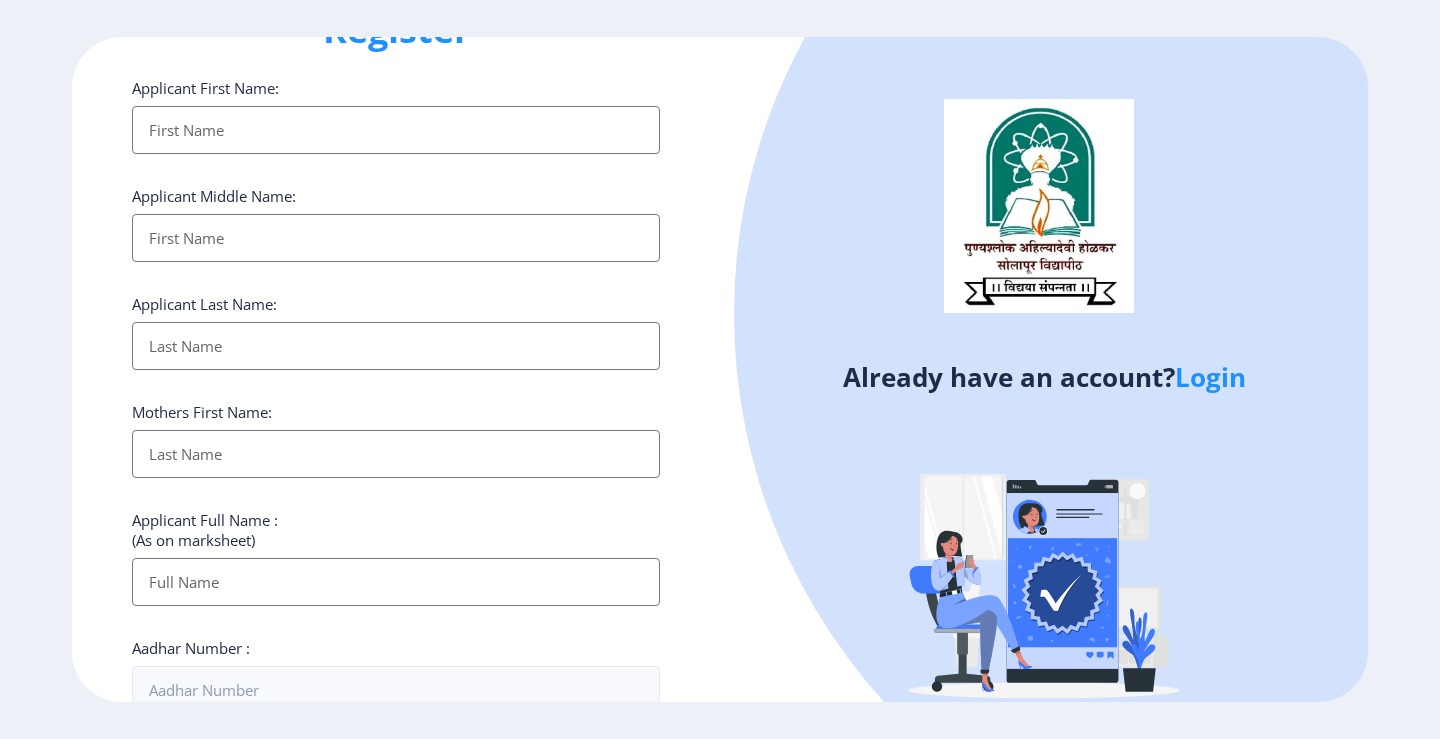 scroll, scrollTop: 0, scrollLeft: 0, axis: both 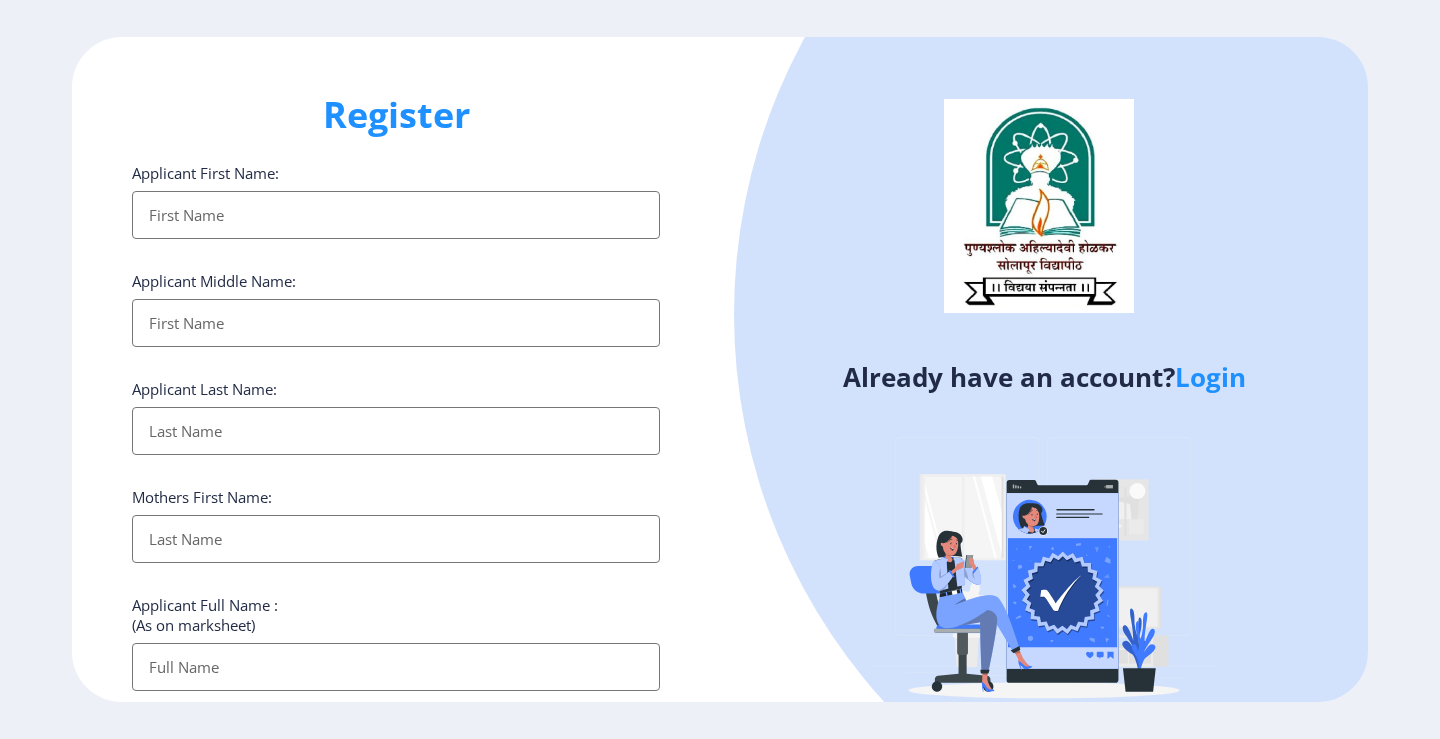 type on "[EMAIL_ADDRESS][DOMAIN_NAME]" 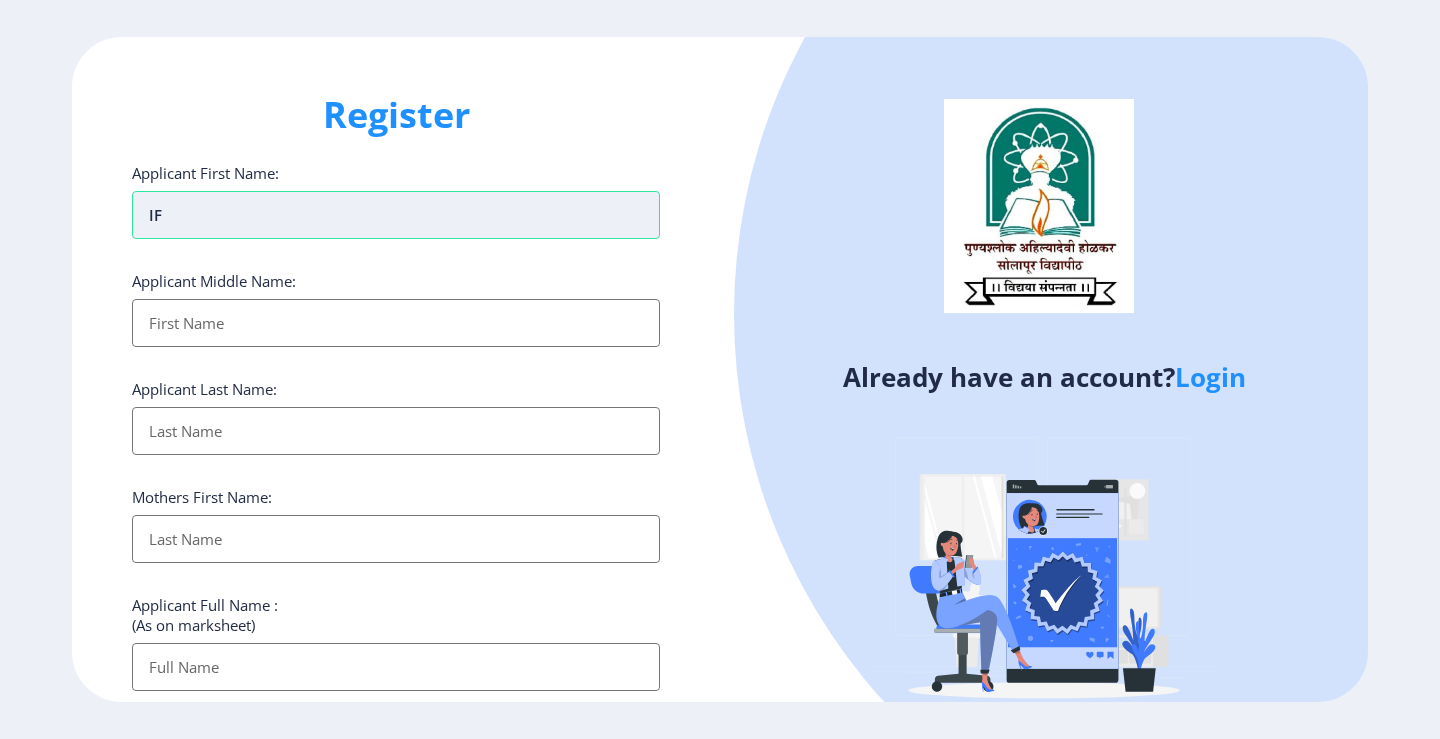 type on "i" 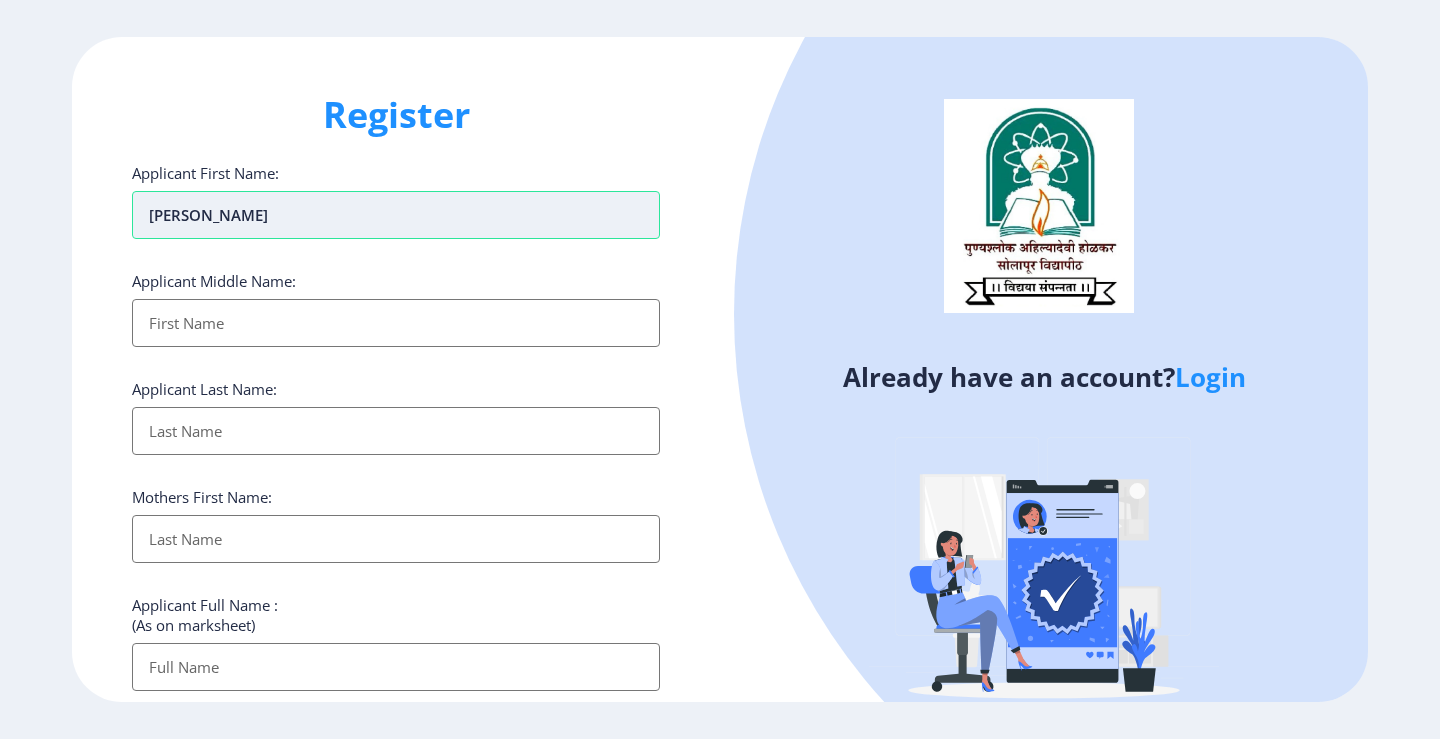 type on "[PERSON_NAME]" 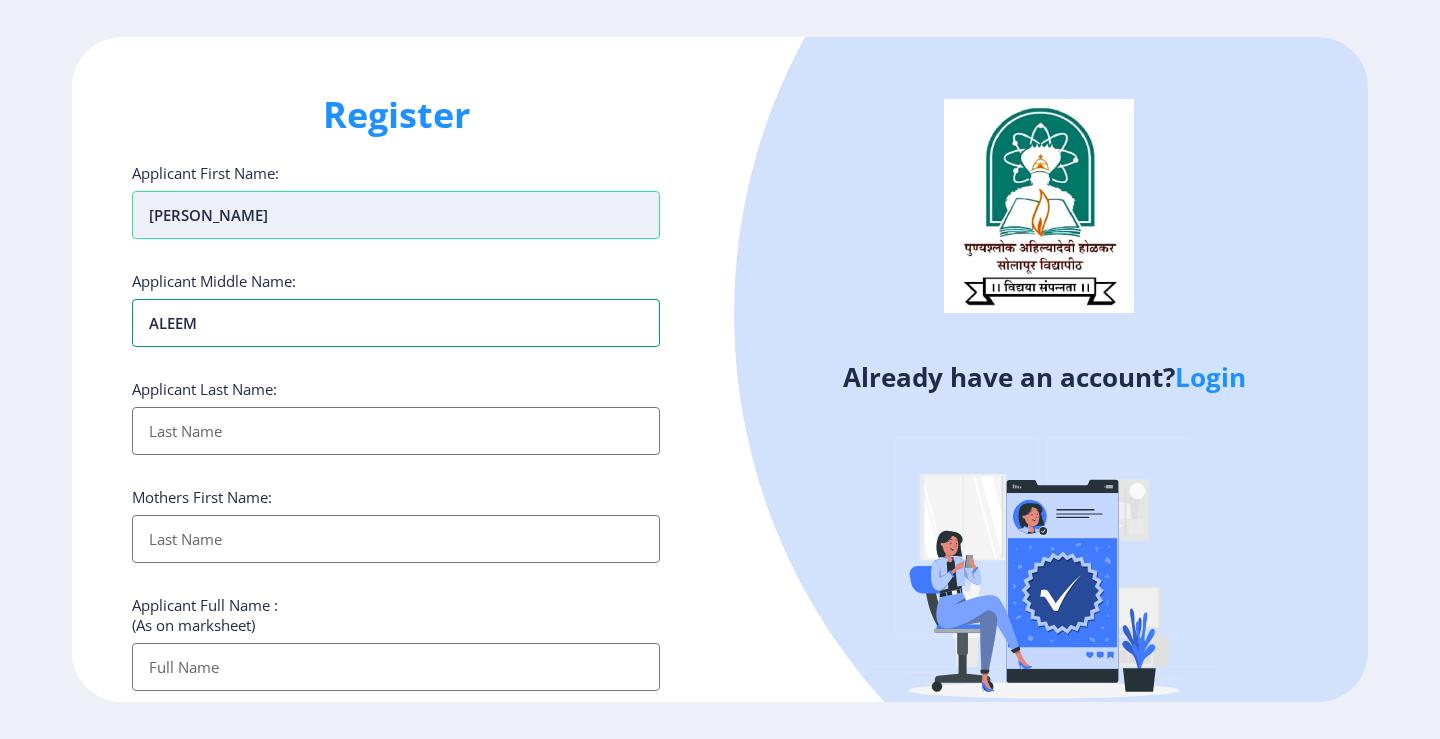 type on "ALEEM" 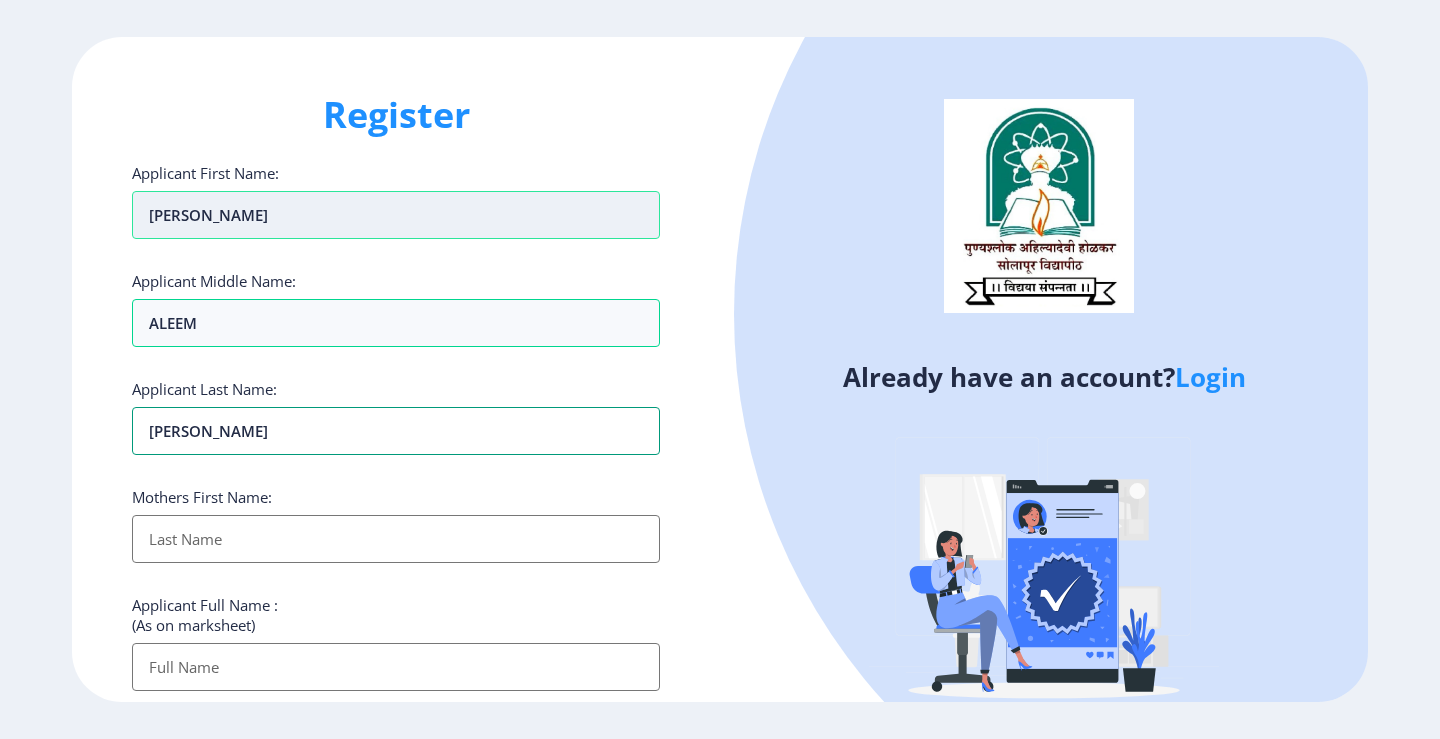 type on "[PERSON_NAME]" 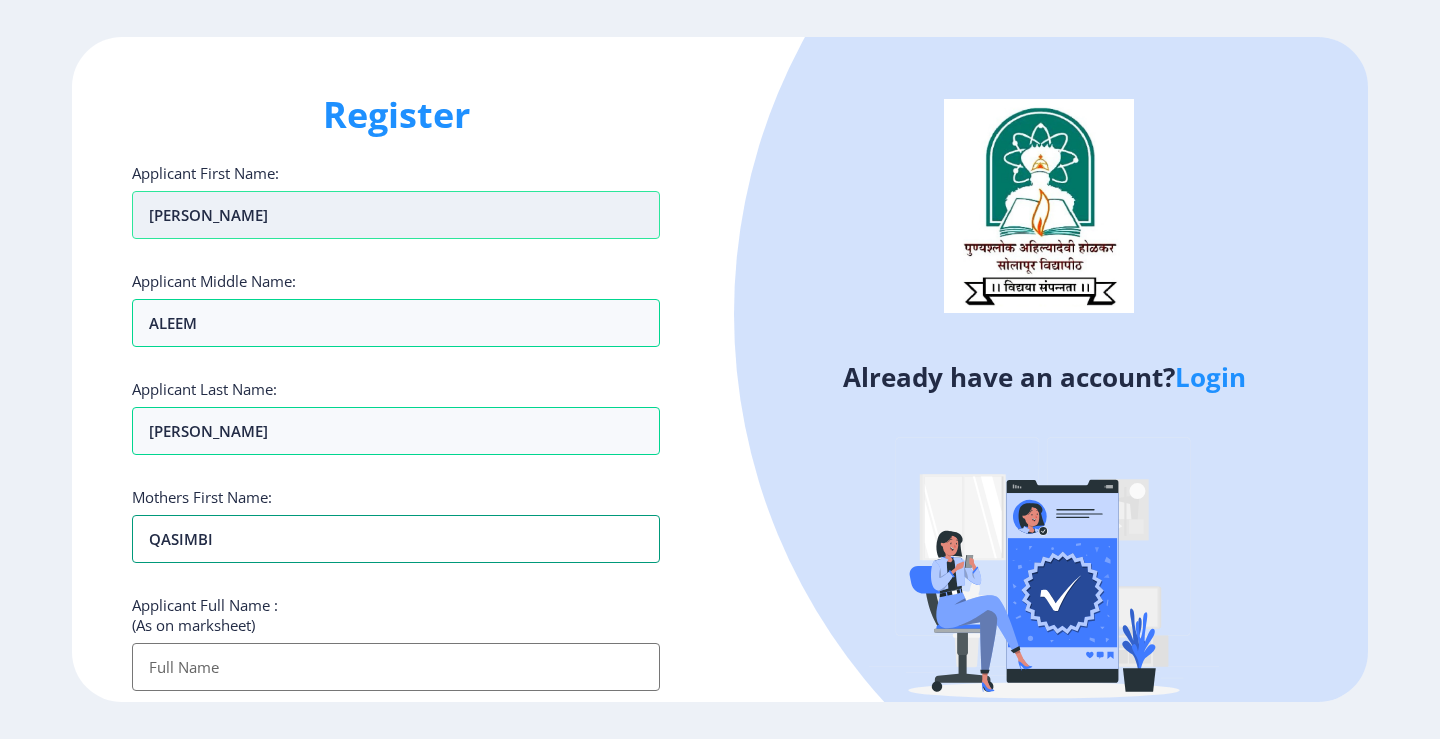 type on "QASIMBI" 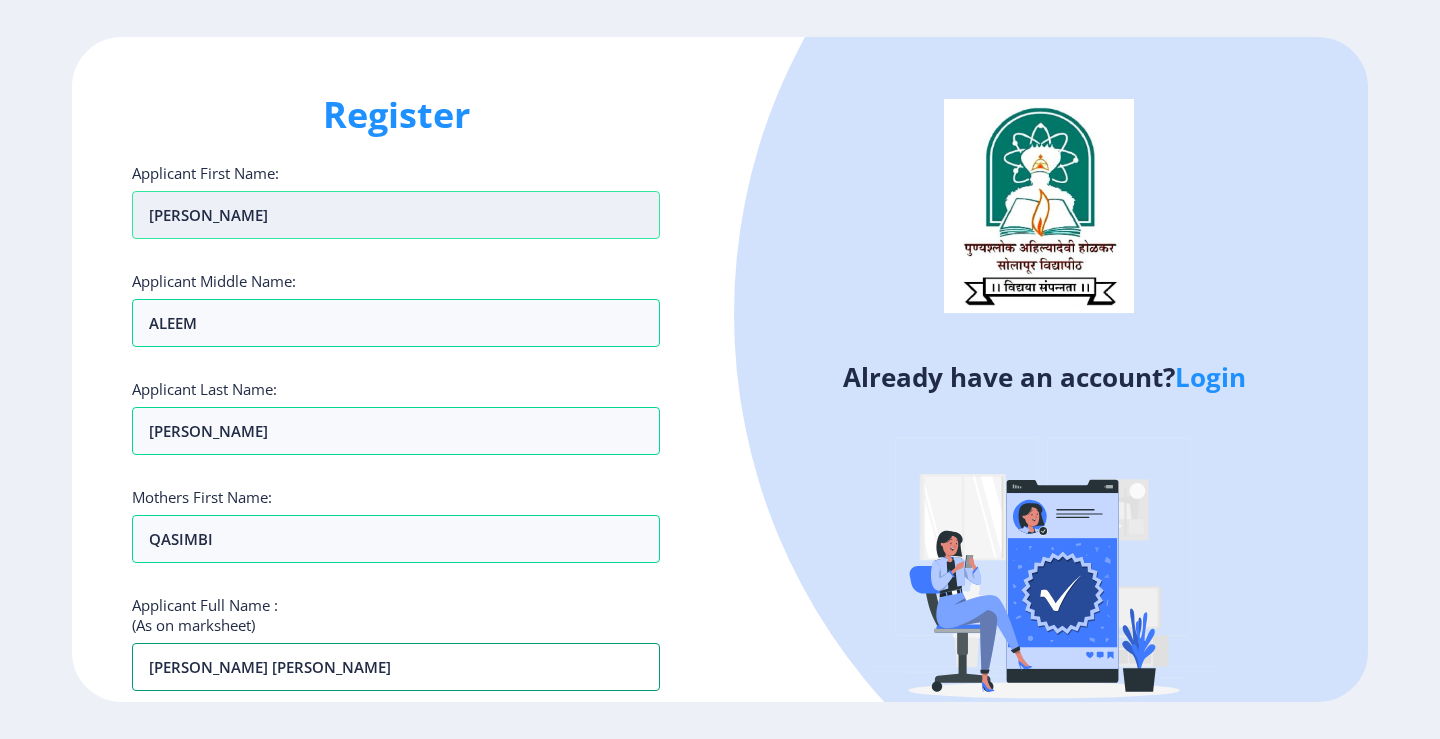 type on "[PERSON_NAME] [PERSON_NAME]" 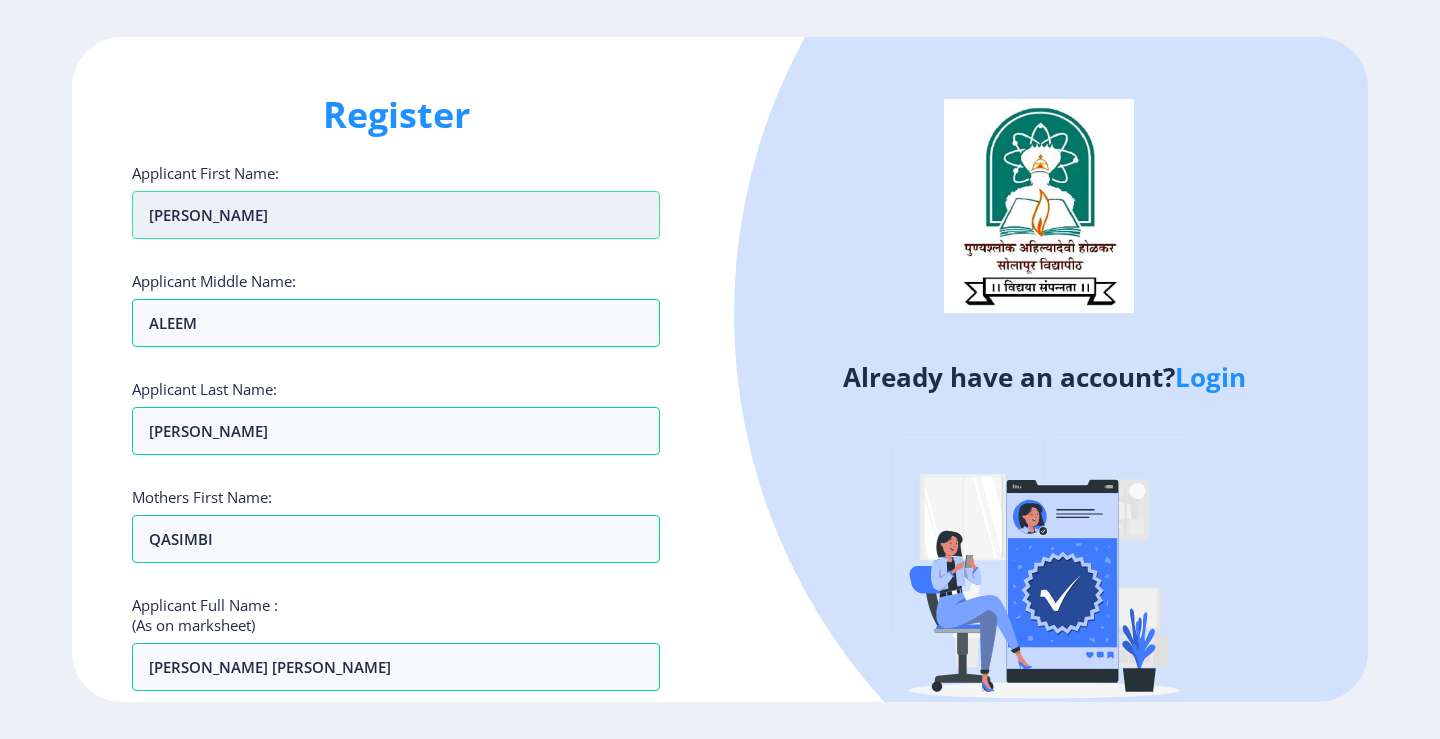 scroll, scrollTop: 406, scrollLeft: 0, axis: vertical 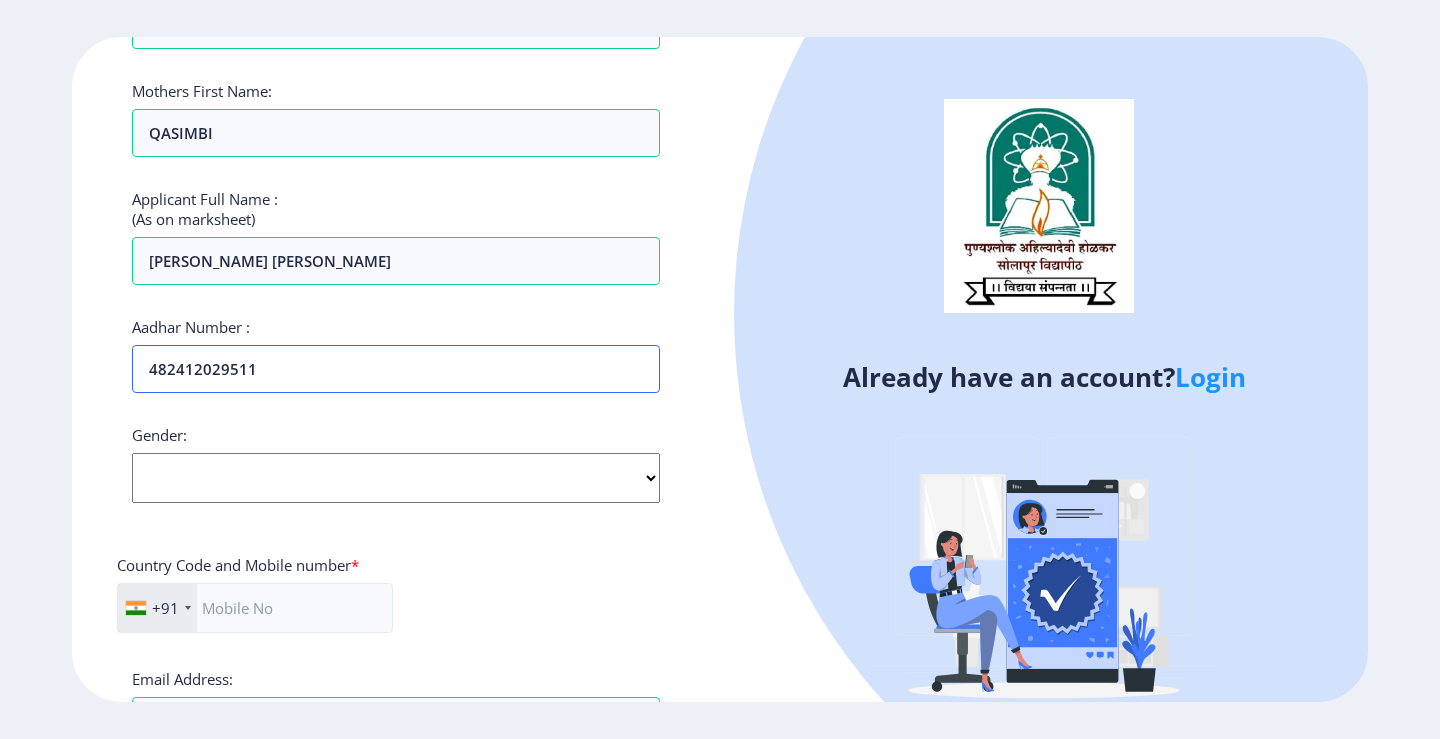 type on "482412029511" 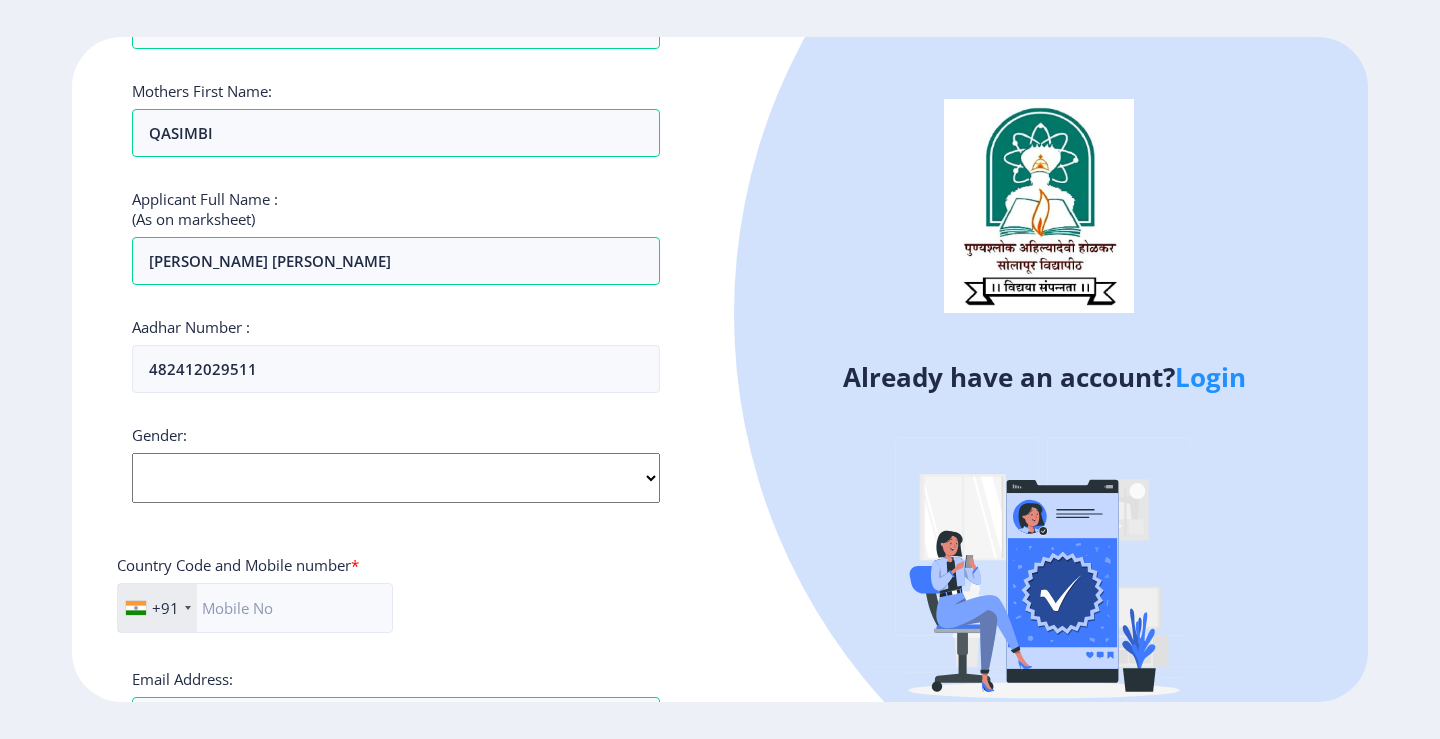 select on "[DEMOGRAPHIC_DATA]" 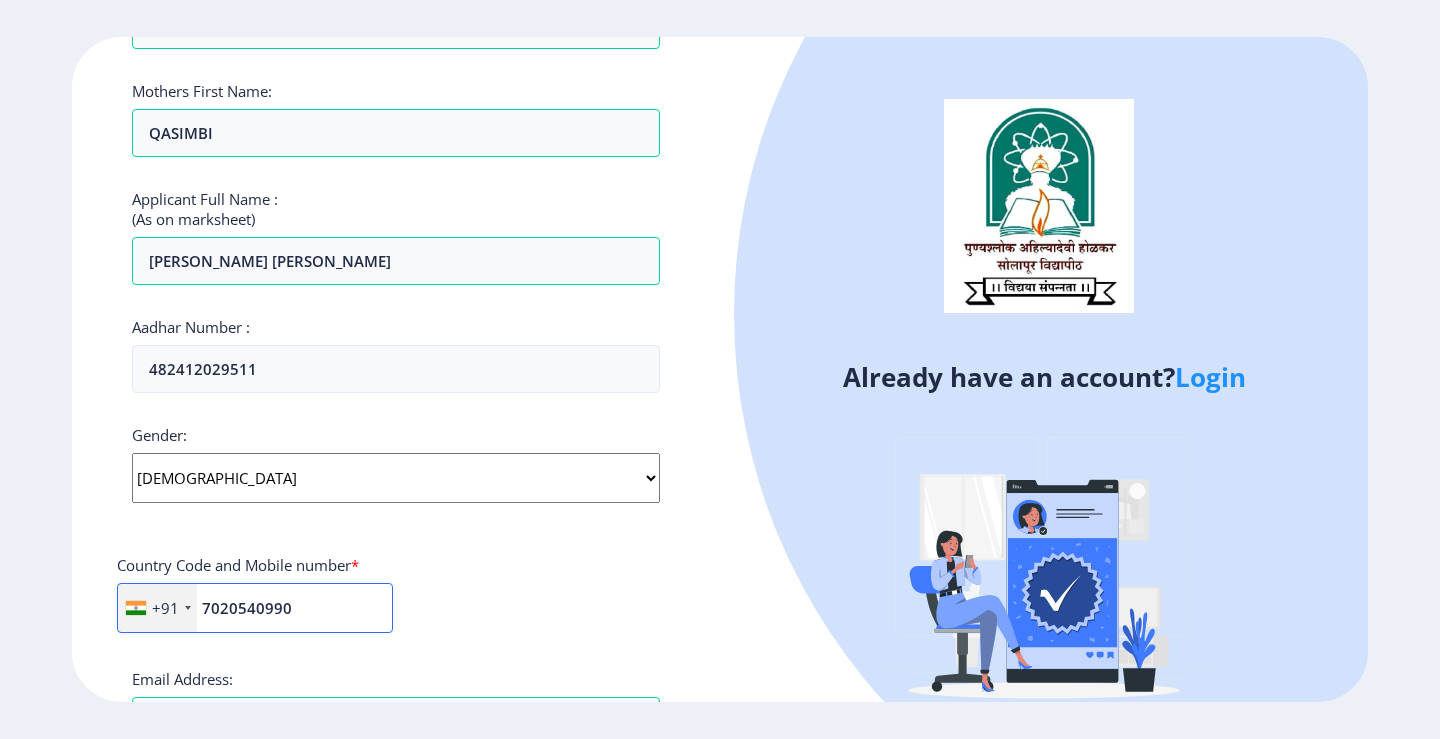 type on "7020540990" 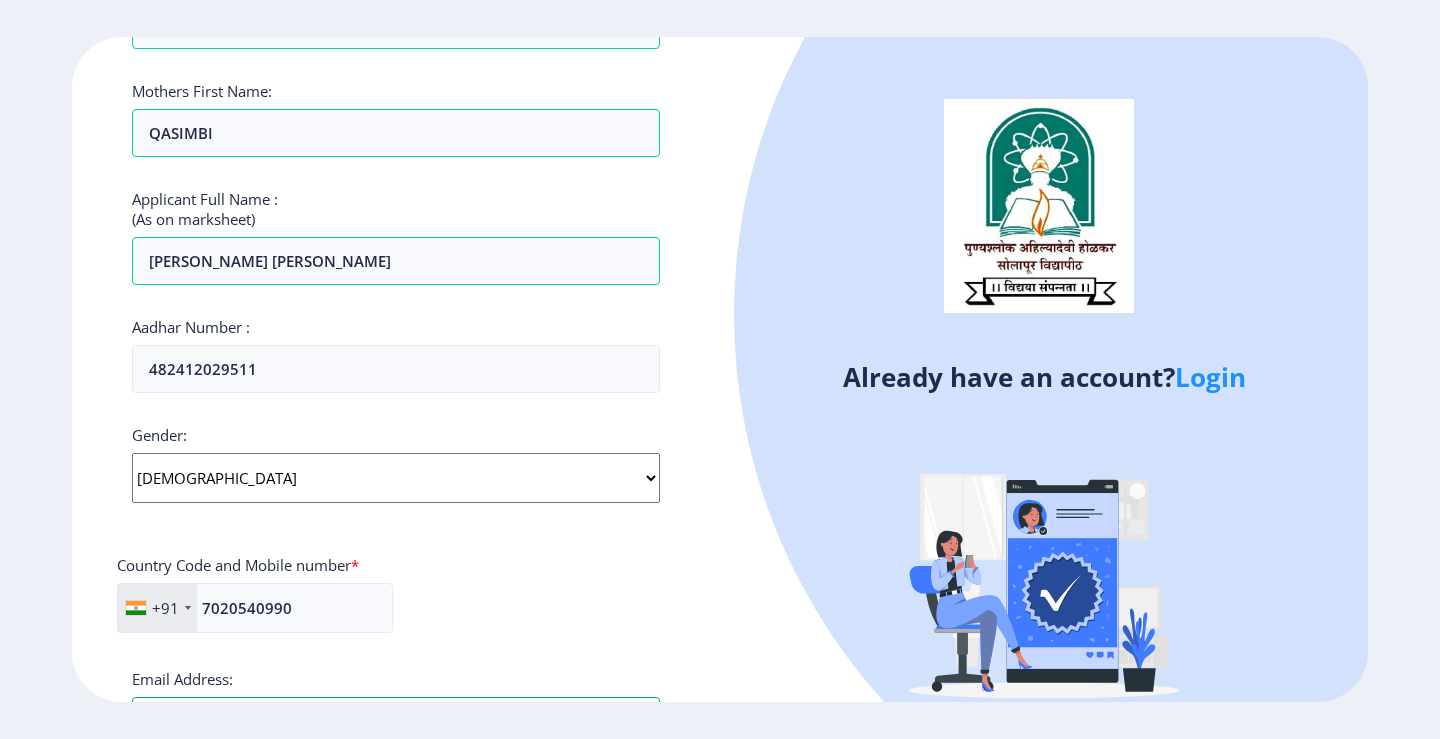 scroll, scrollTop: 449, scrollLeft: 0, axis: vertical 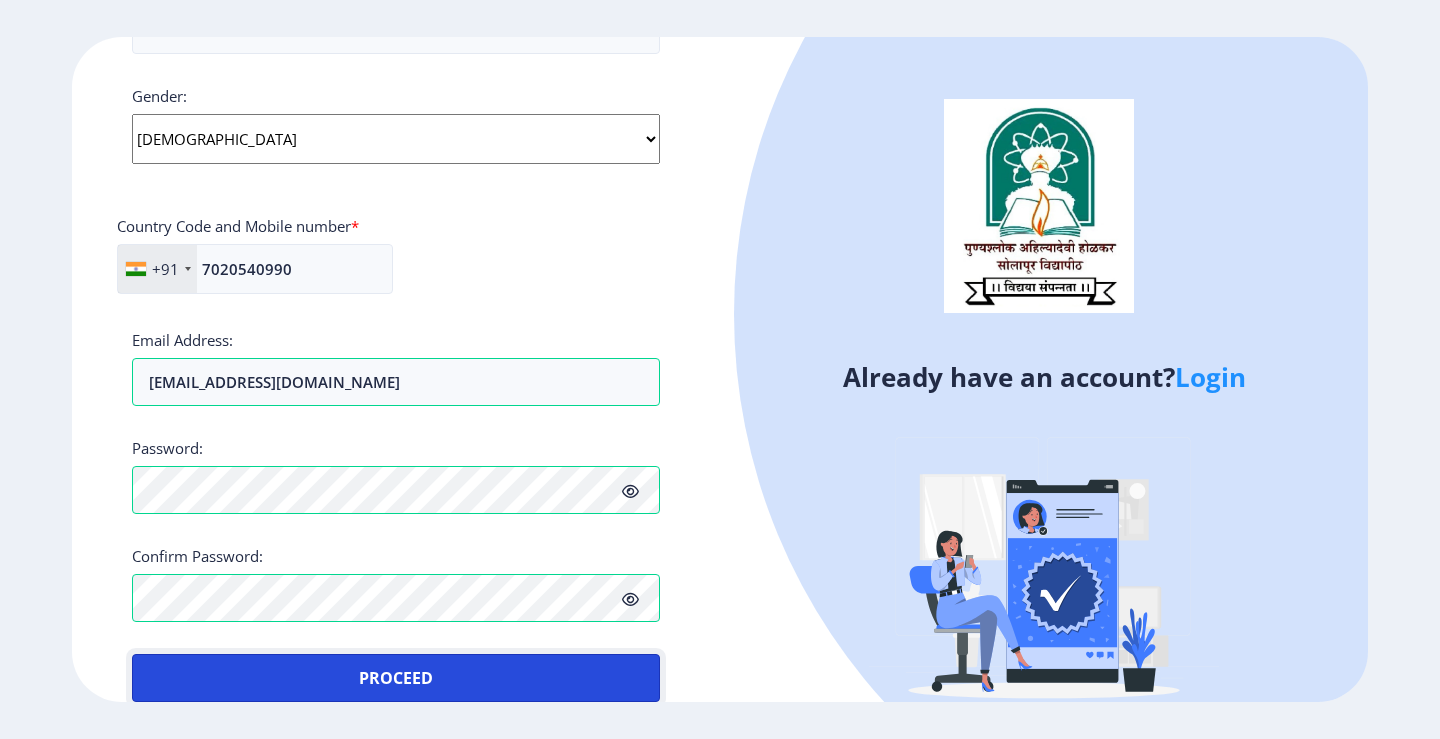 type 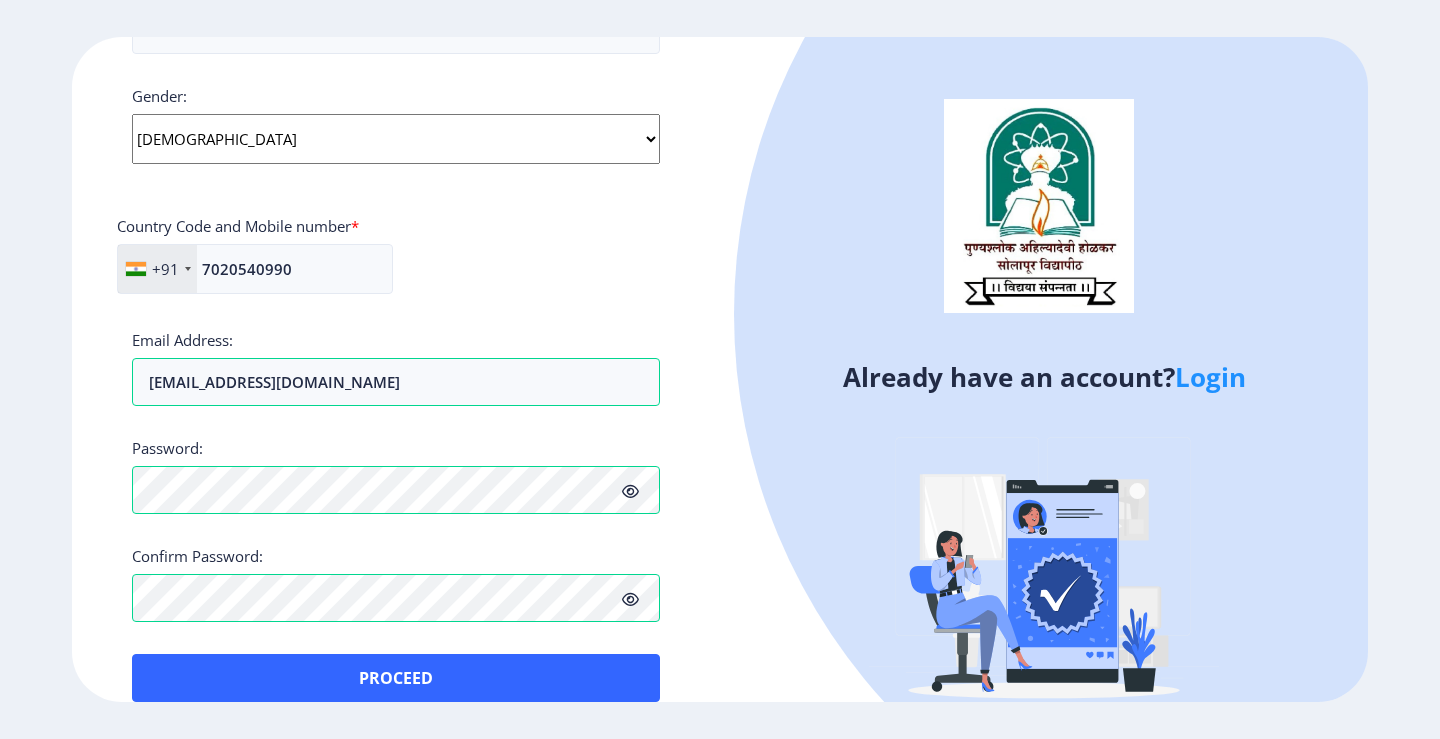 click 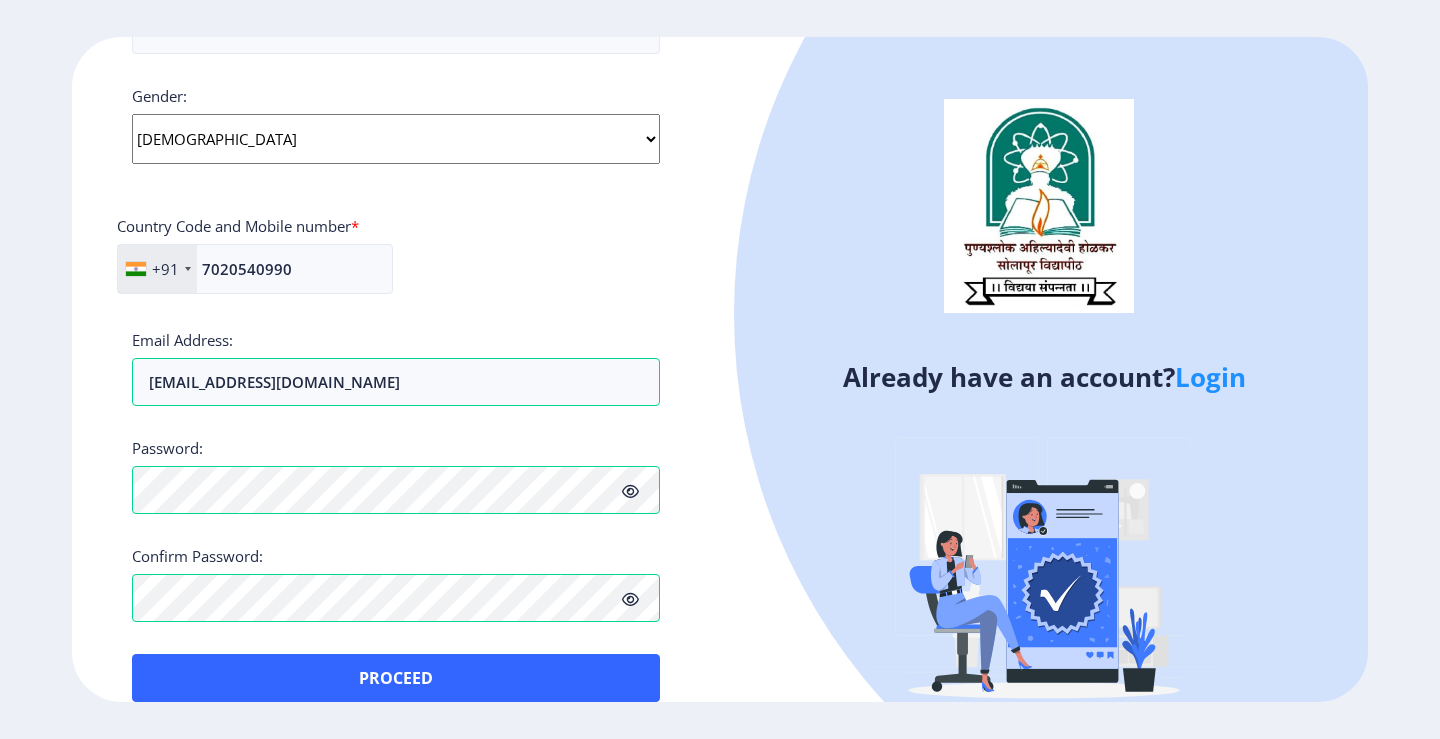 click 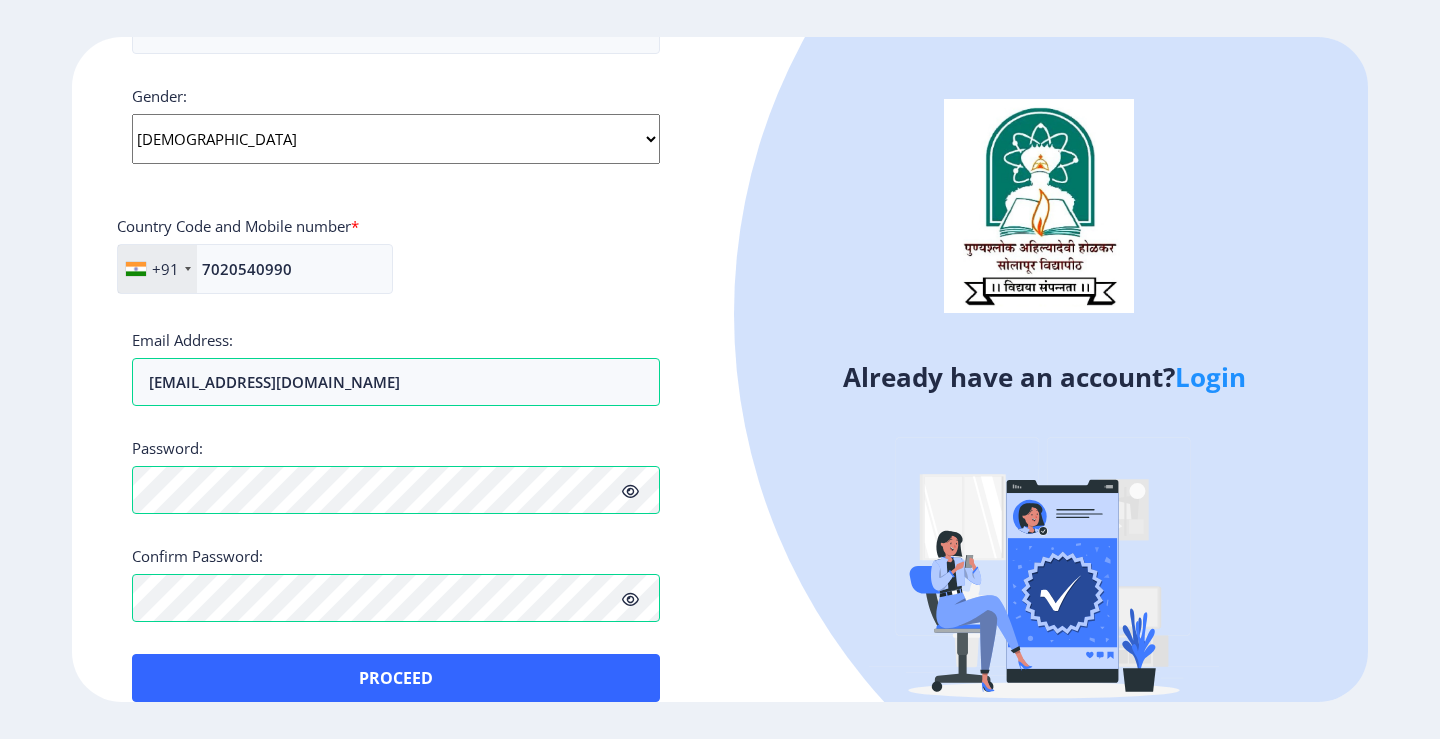 click 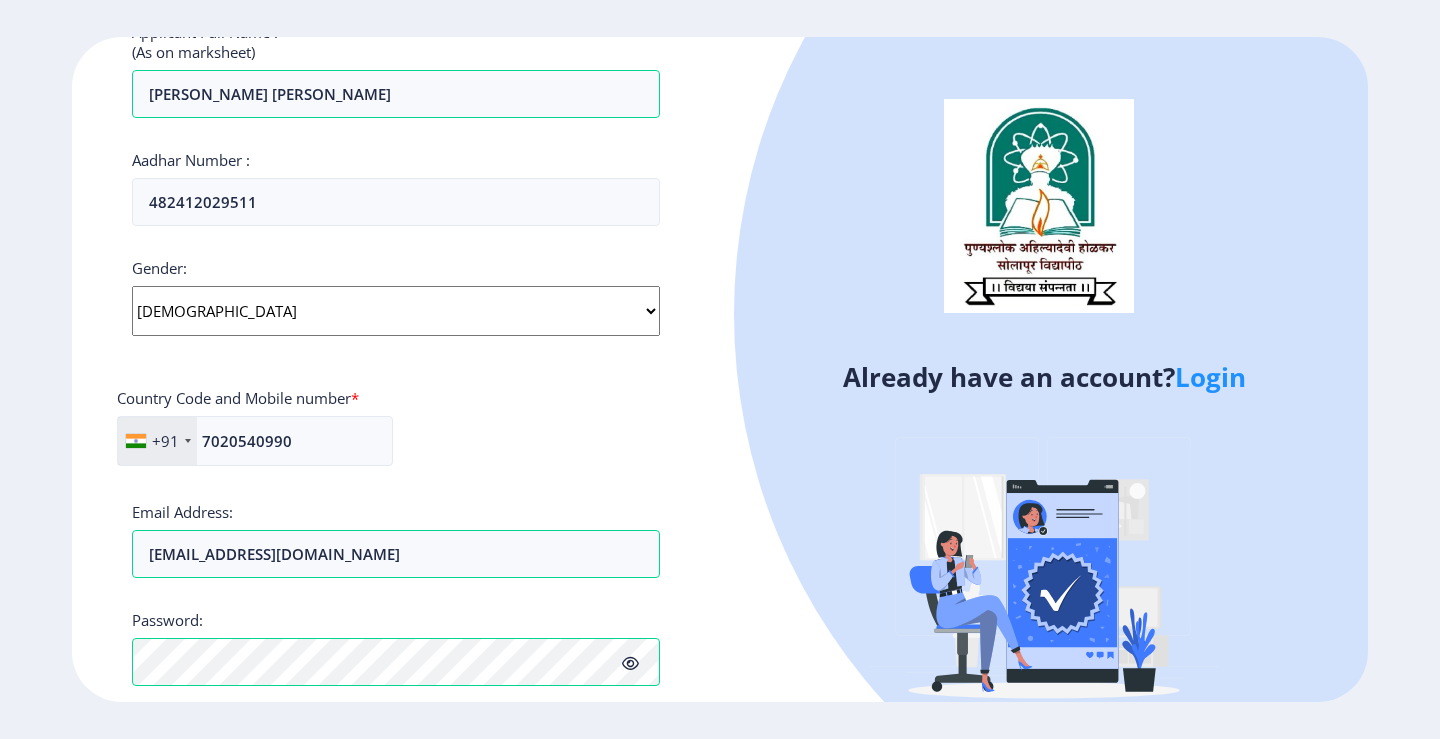 scroll, scrollTop: 775, scrollLeft: 0, axis: vertical 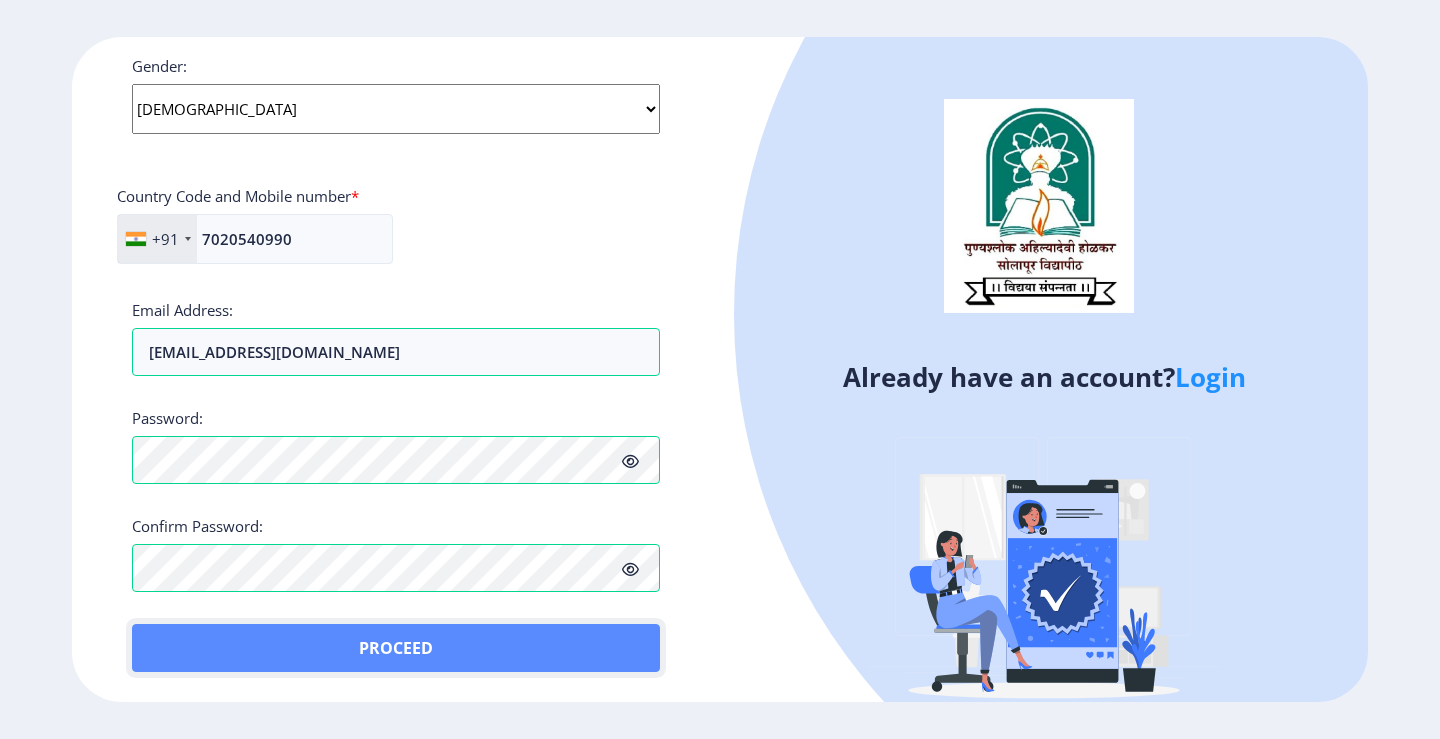 click on "Proceed" 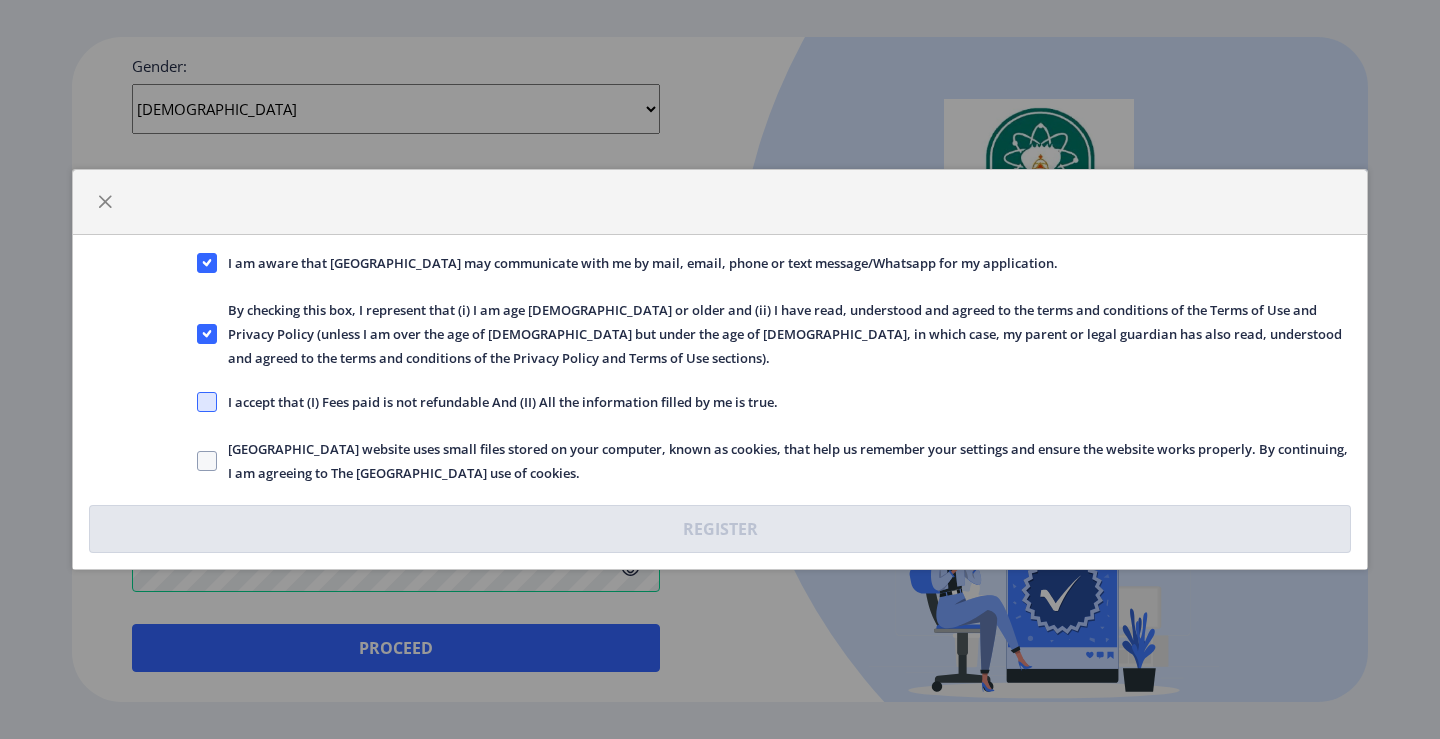 click 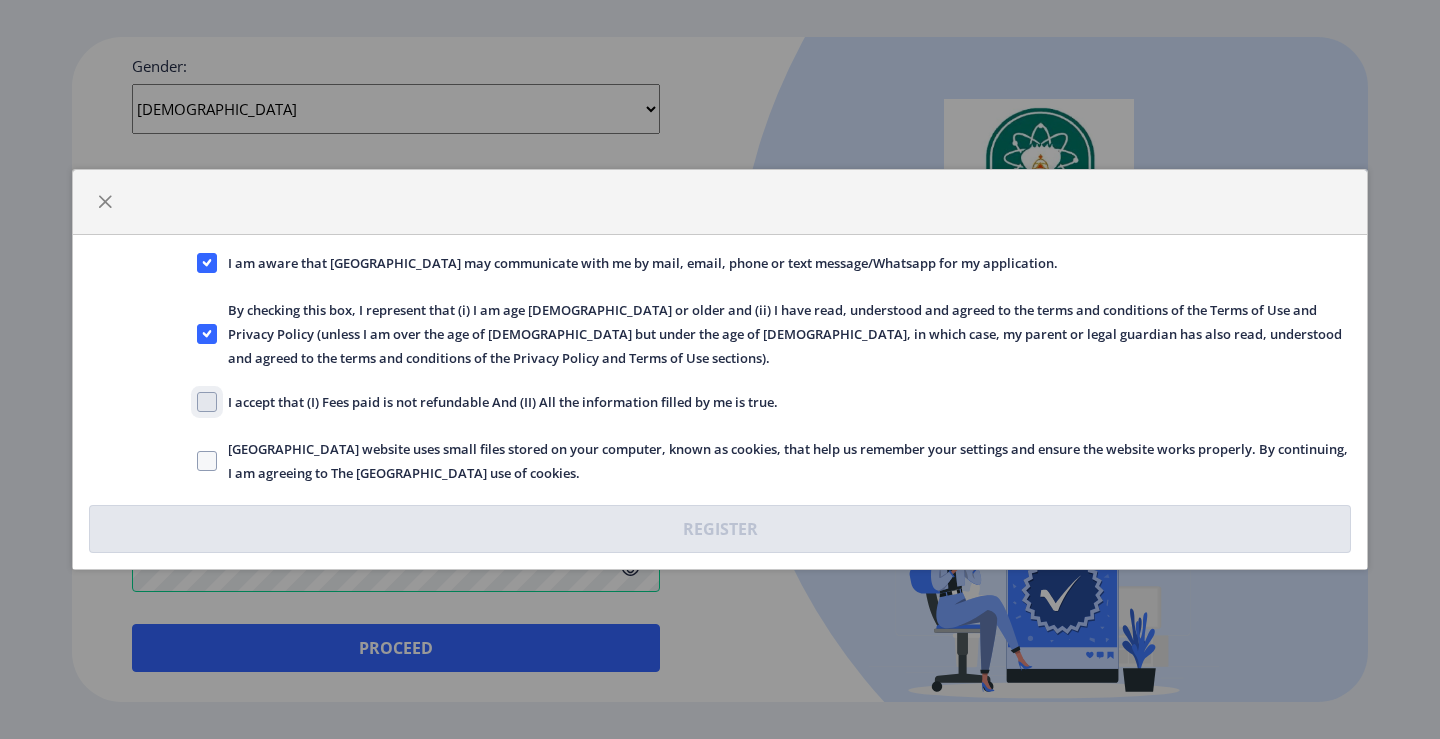 click on "I accept that (I) Fees paid is not refundable And (II) All the information filled by me is true." 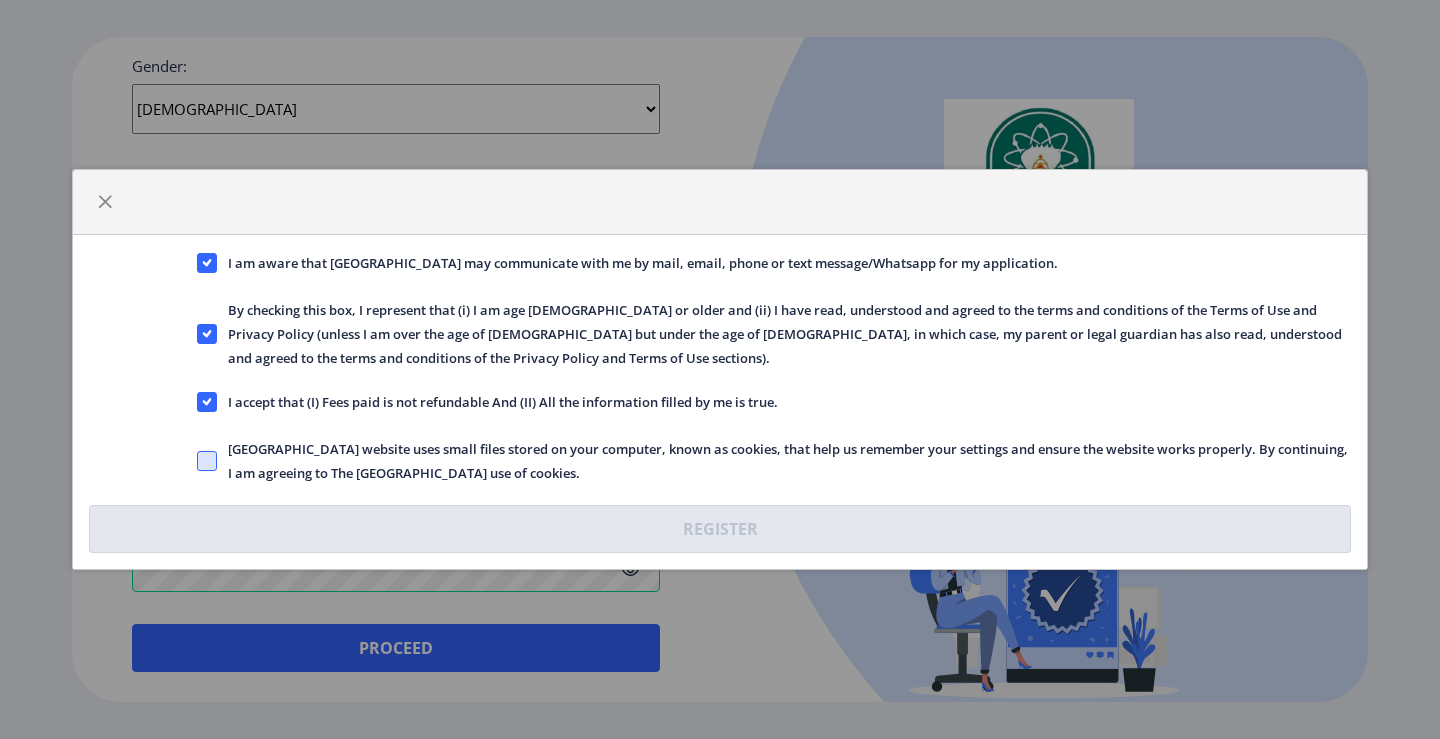 click 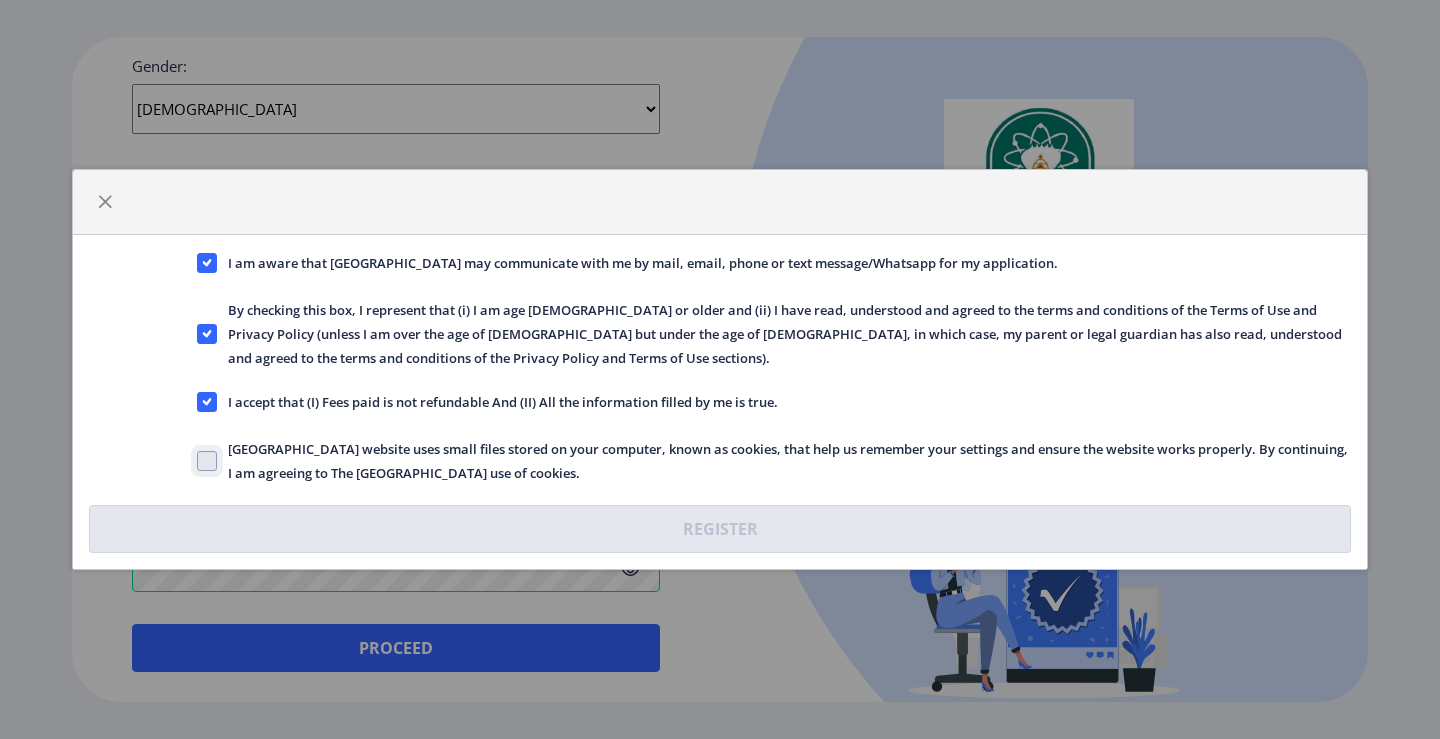 click on "[GEOGRAPHIC_DATA] website uses small files stored on your computer, known as cookies, that help us remember your settings and ensure the website works properly. By continuing, I am agreeing to The [GEOGRAPHIC_DATA] use of cookies." 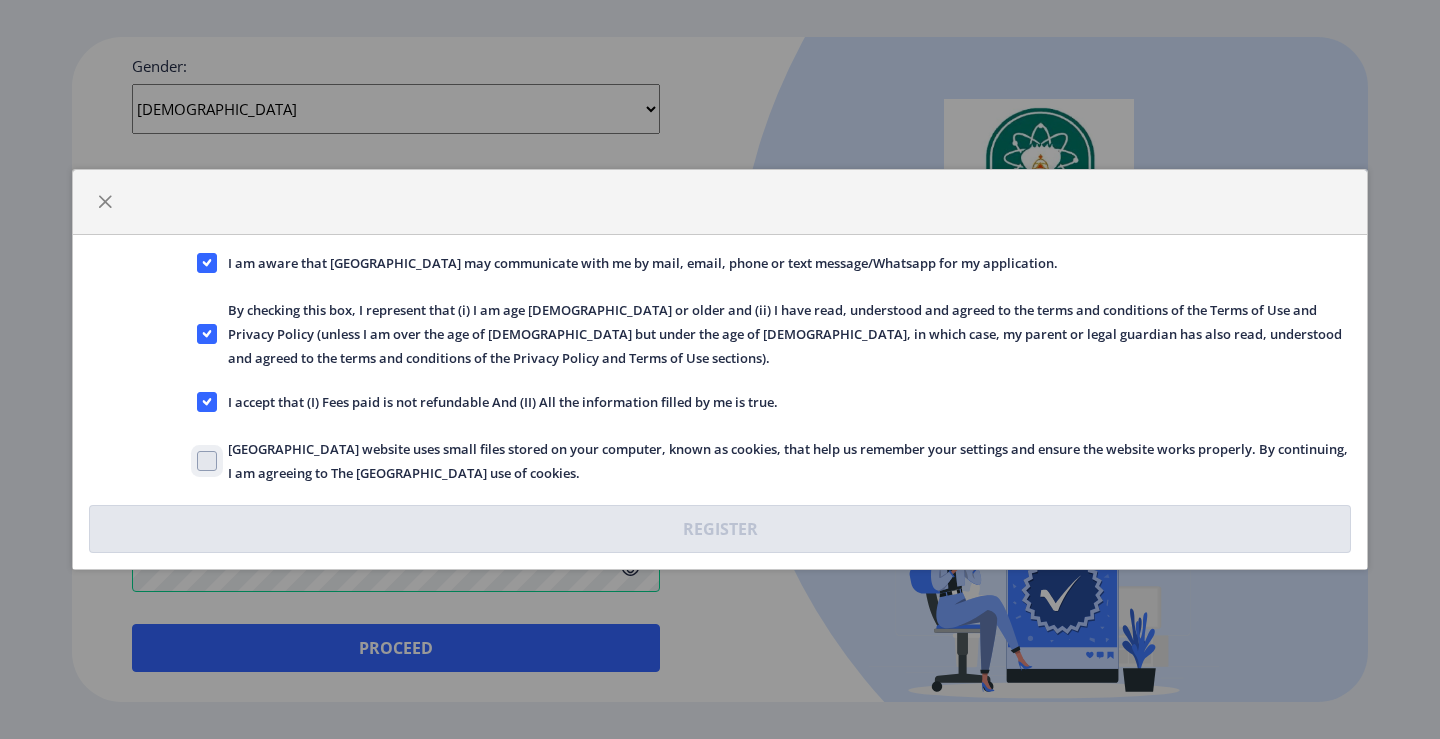checkbox on "true" 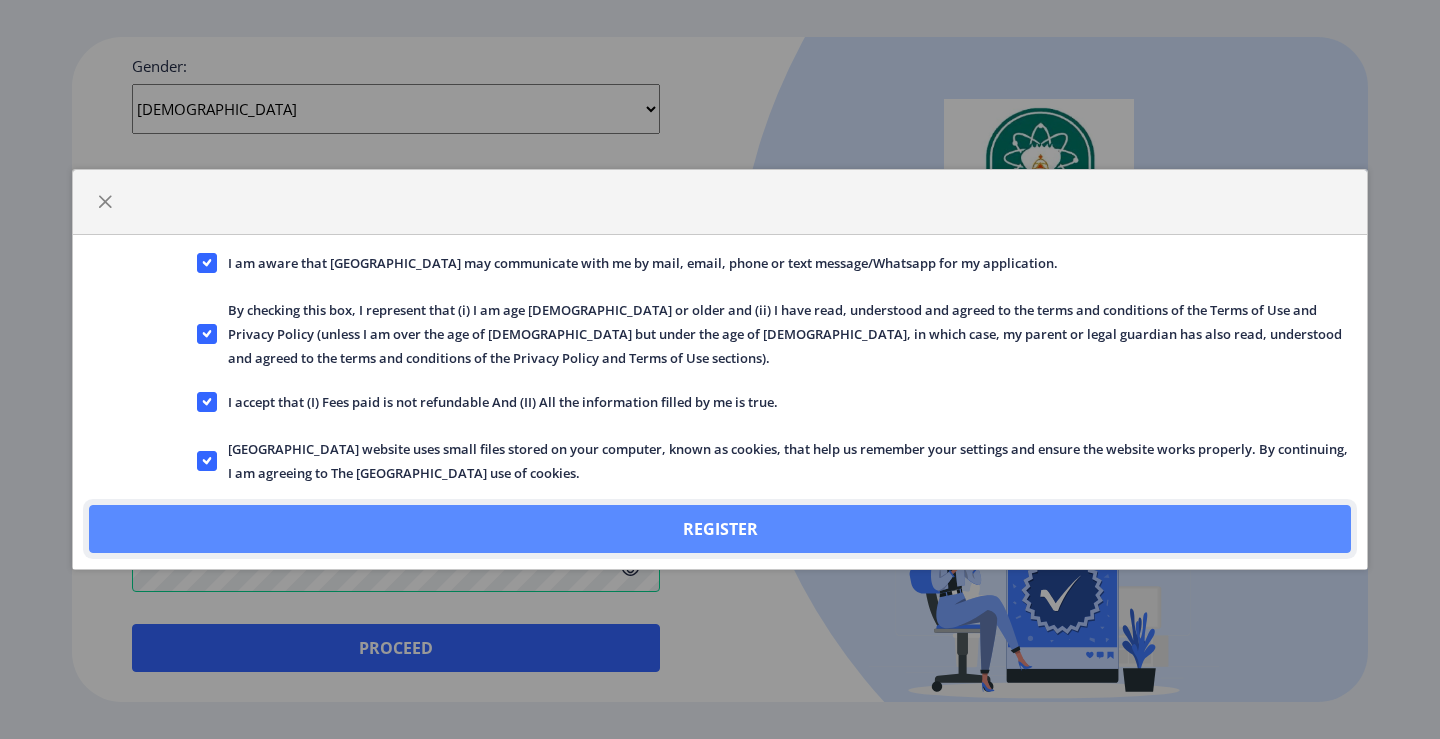 click on "Register" 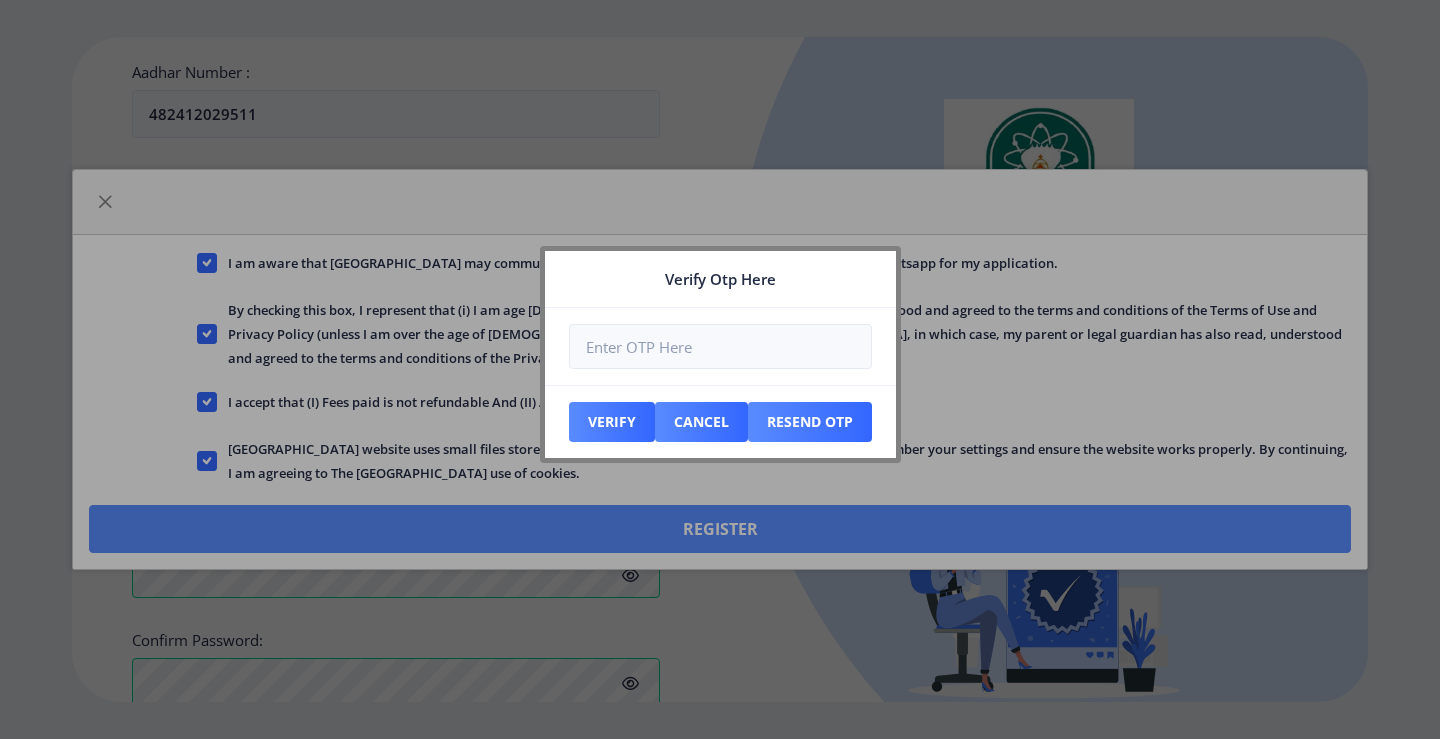 scroll, scrollTop: 889, scrollLeft: 0, axis: vertical 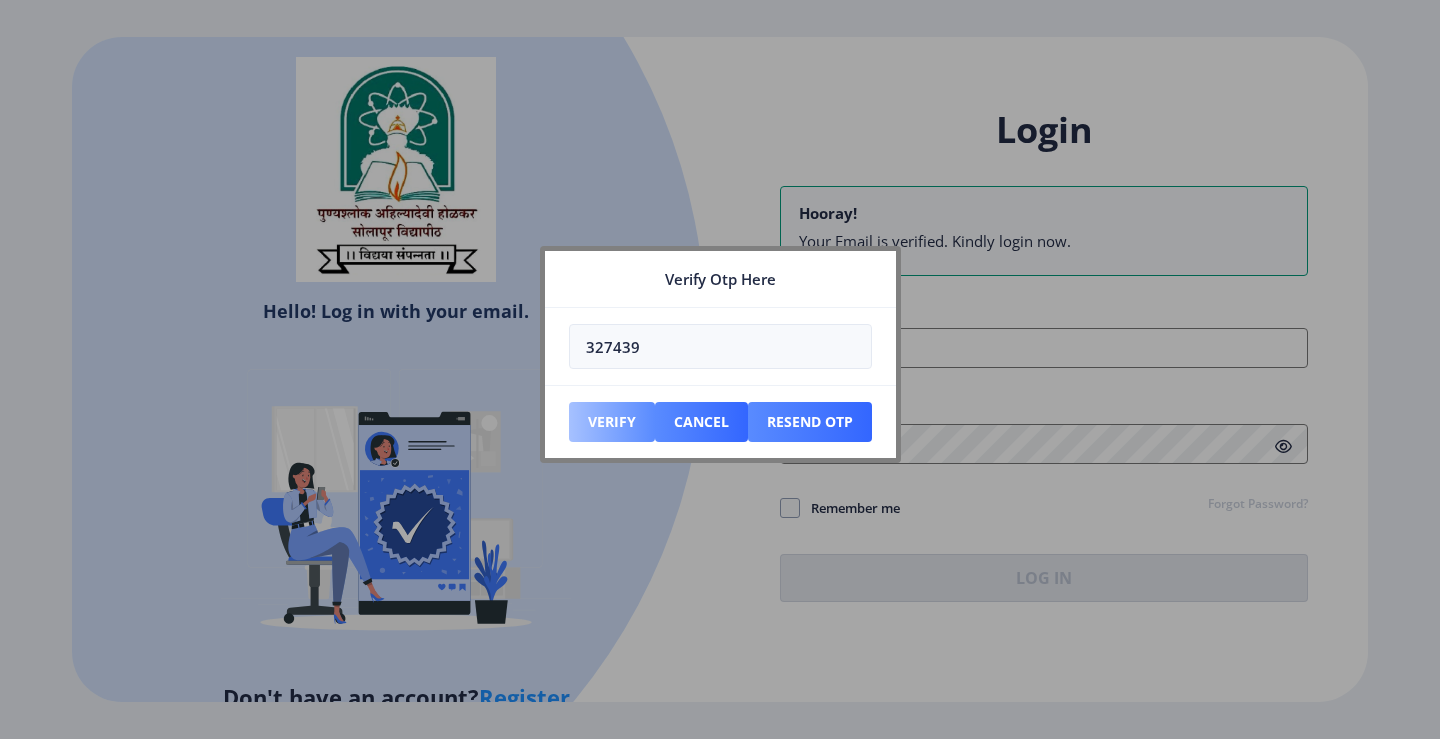 type on "327439" 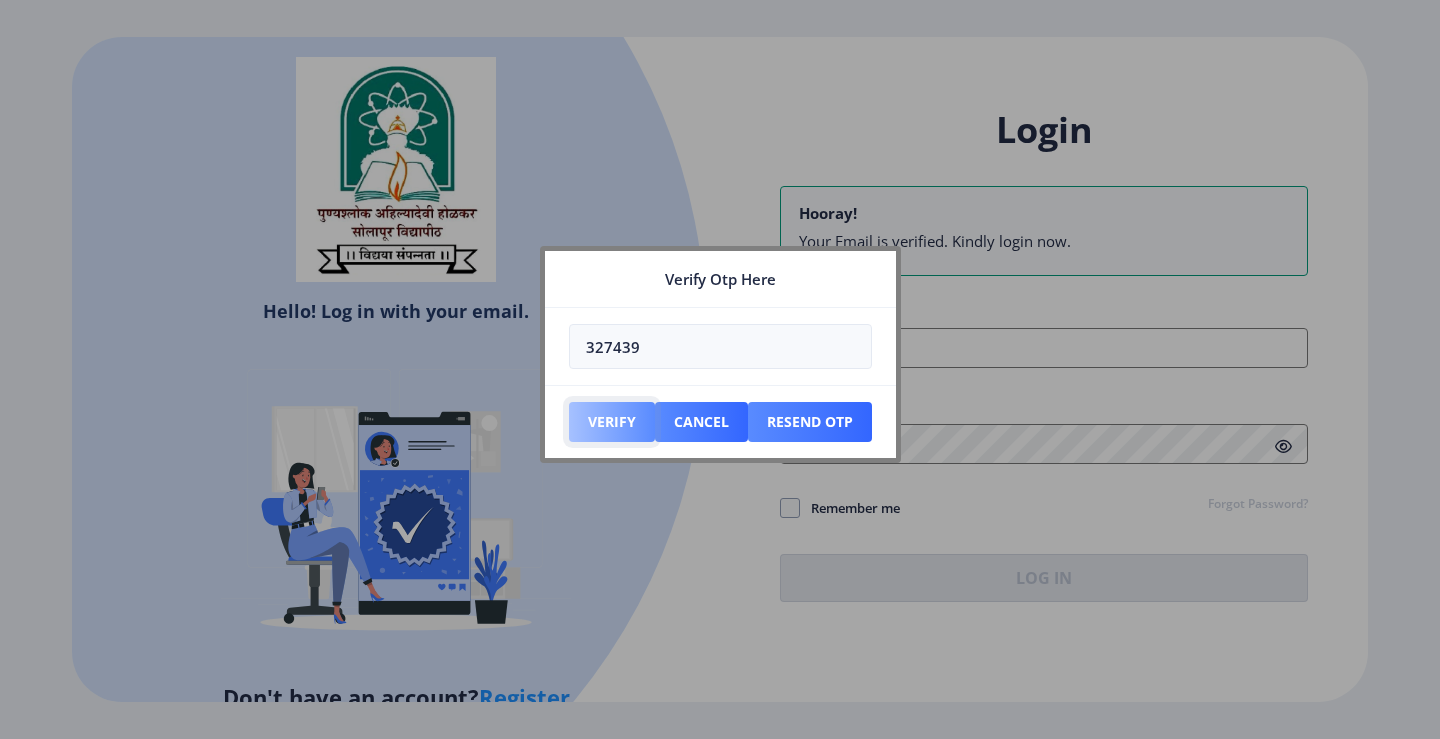 click on "Verify" at bounding box center (612, 422) 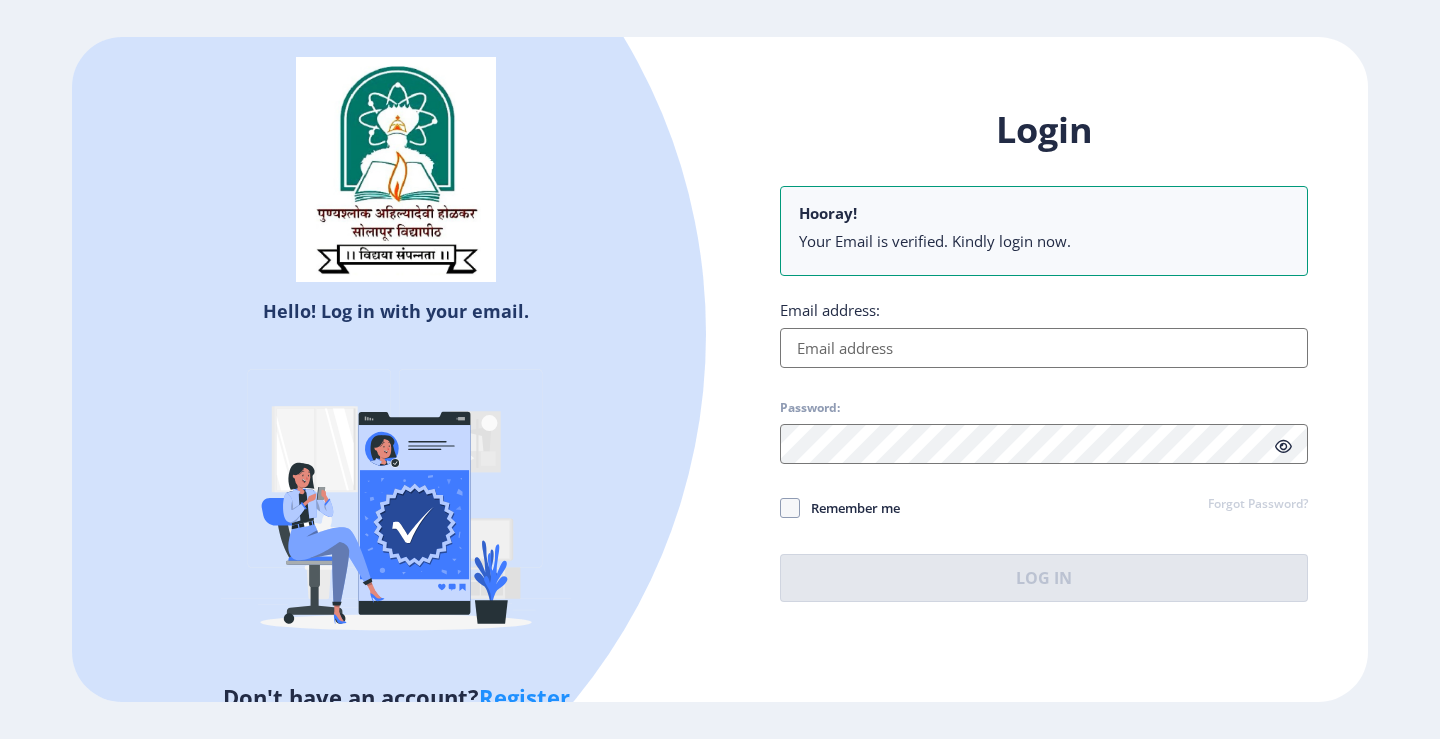 click on "Email address:" at bounding box center [1044, 348] 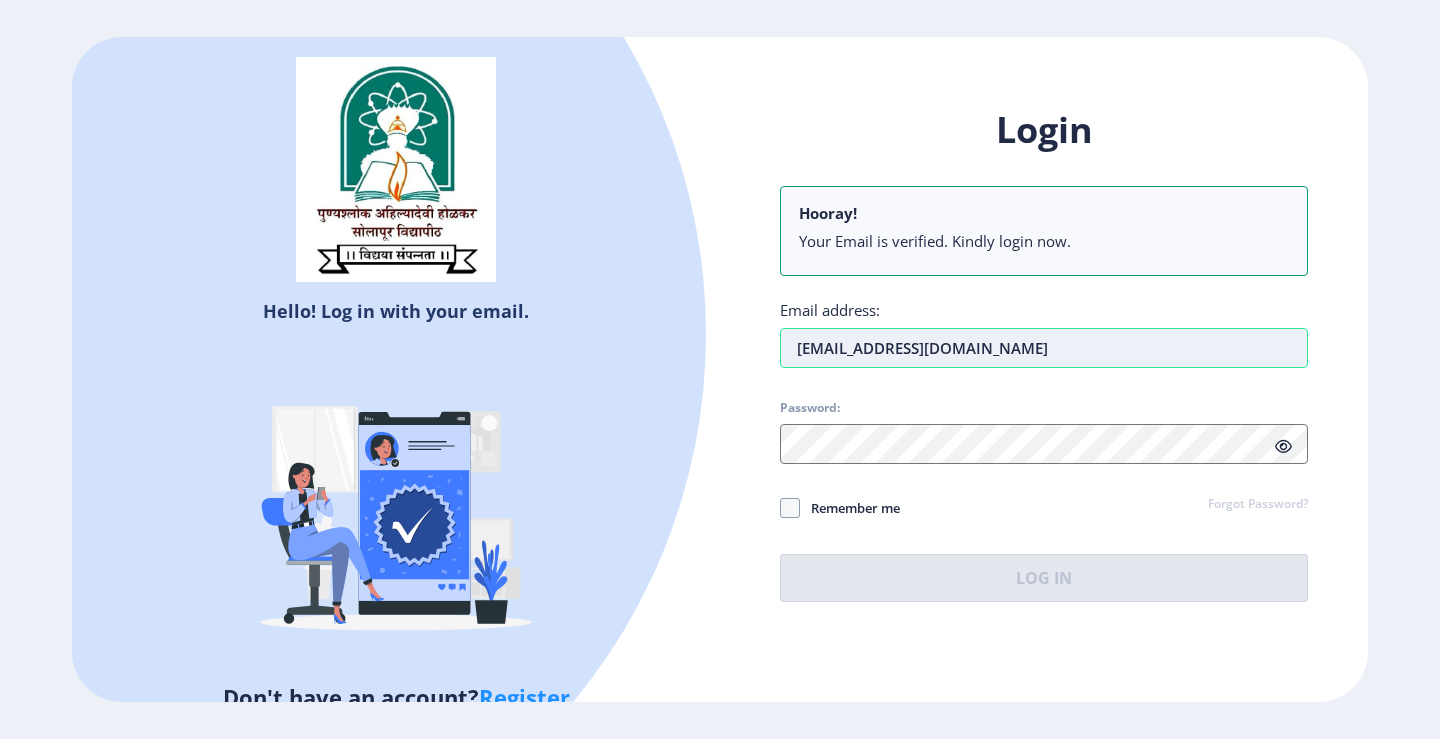 type on "[EMAIL_ADDRESS][DOMAIN_NAME]" 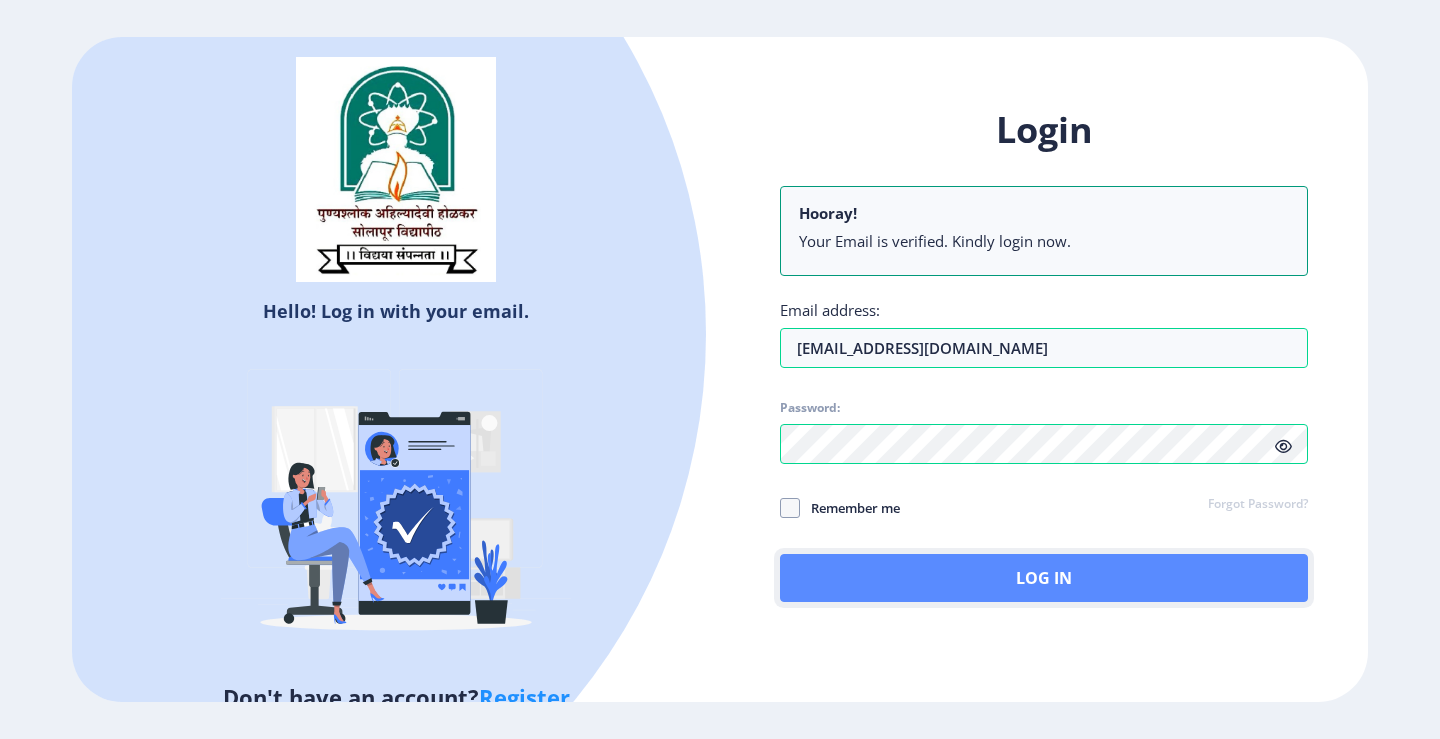 click on "Log In" 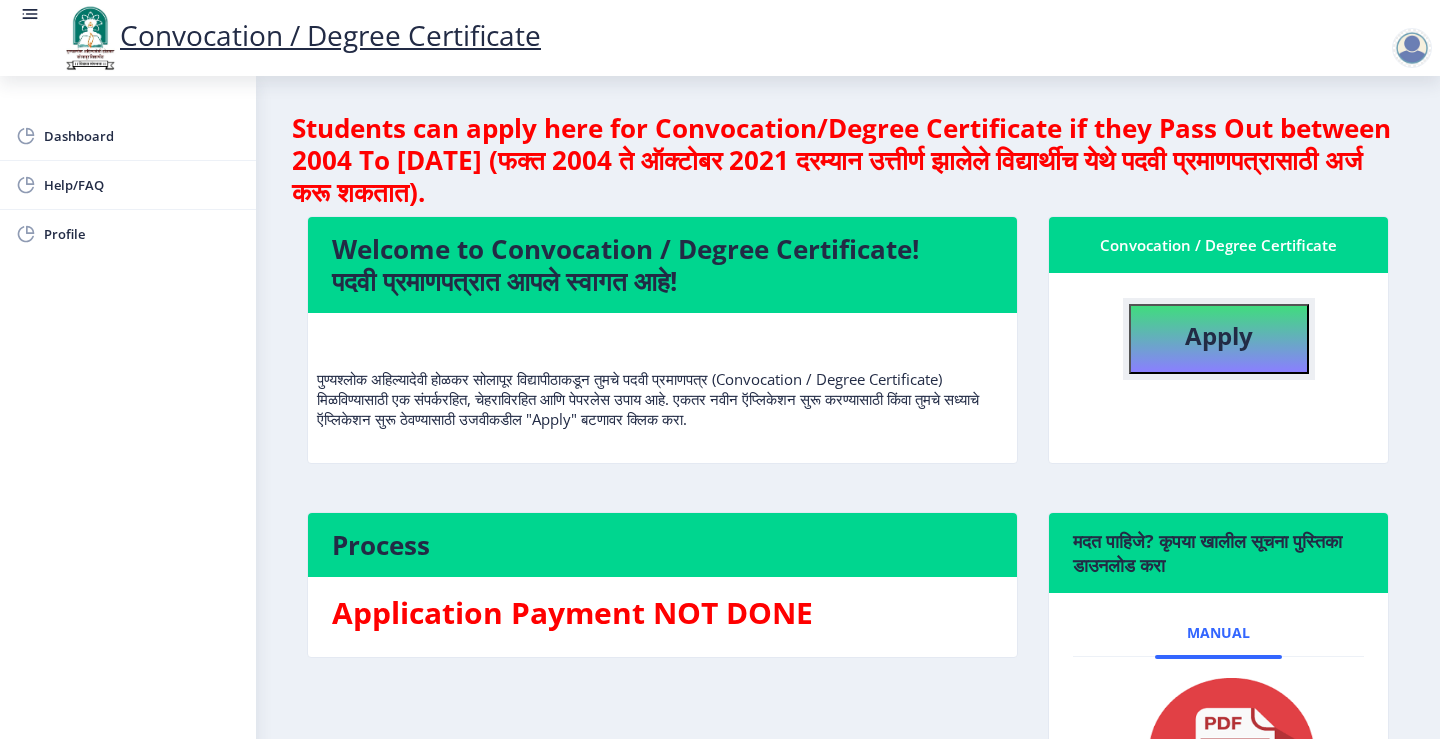 click on "Apply" 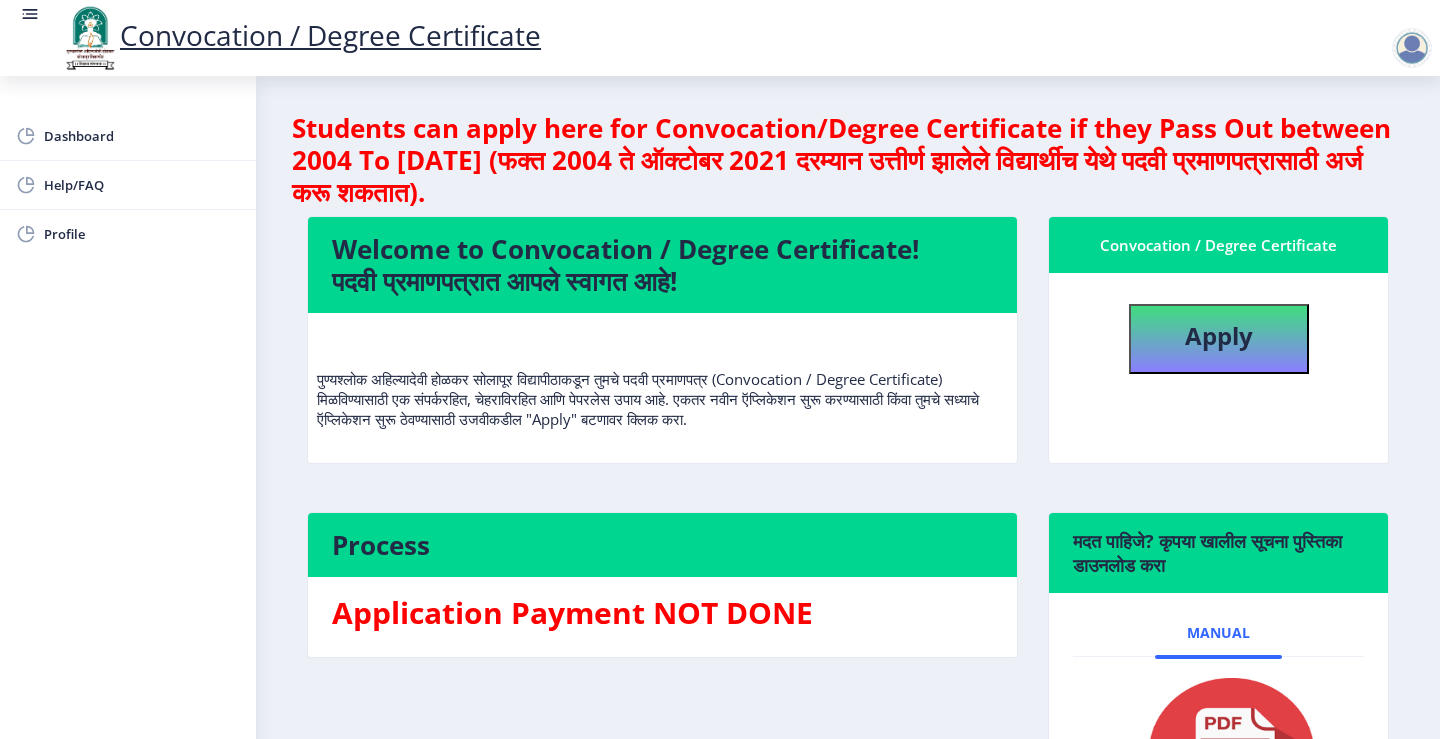 select 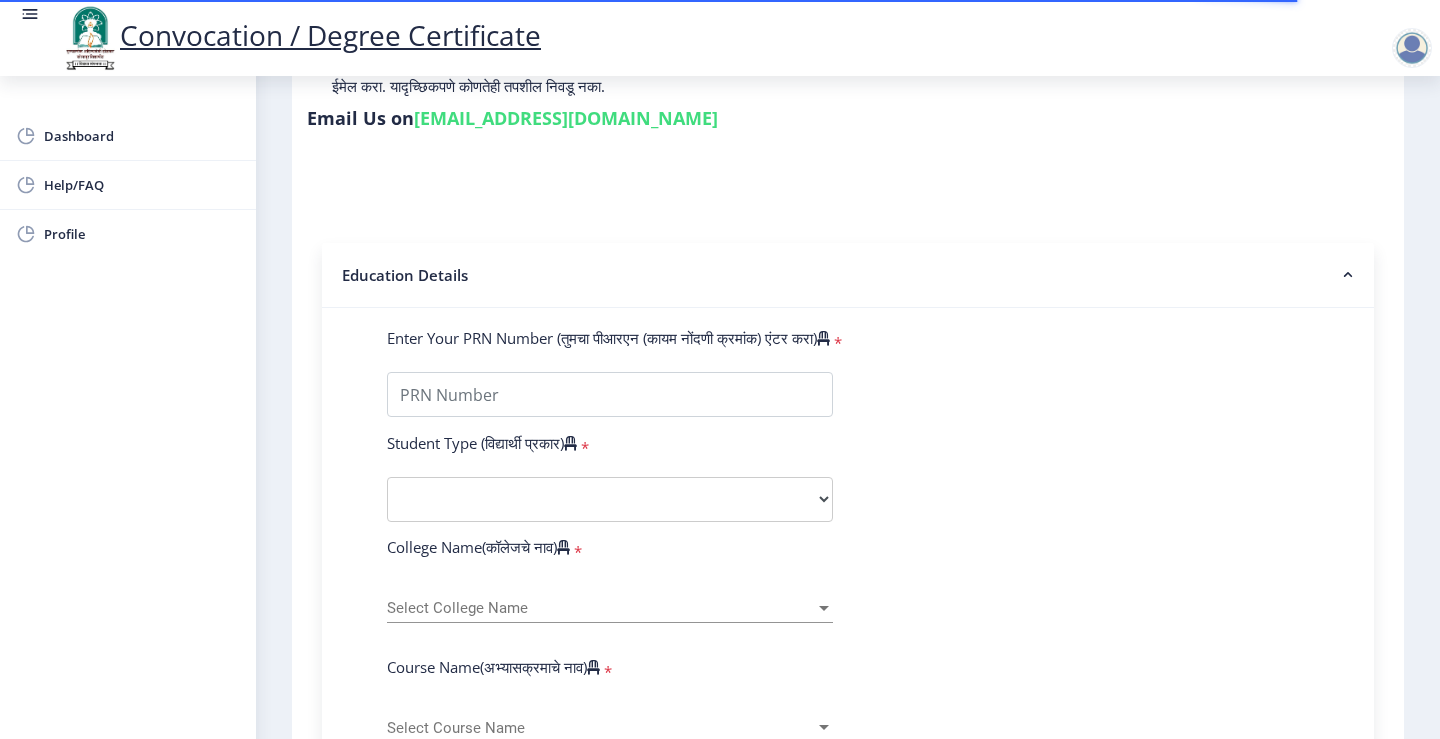 scroll, scrollTop: 400, scrollLeft: 0, axis: vertical 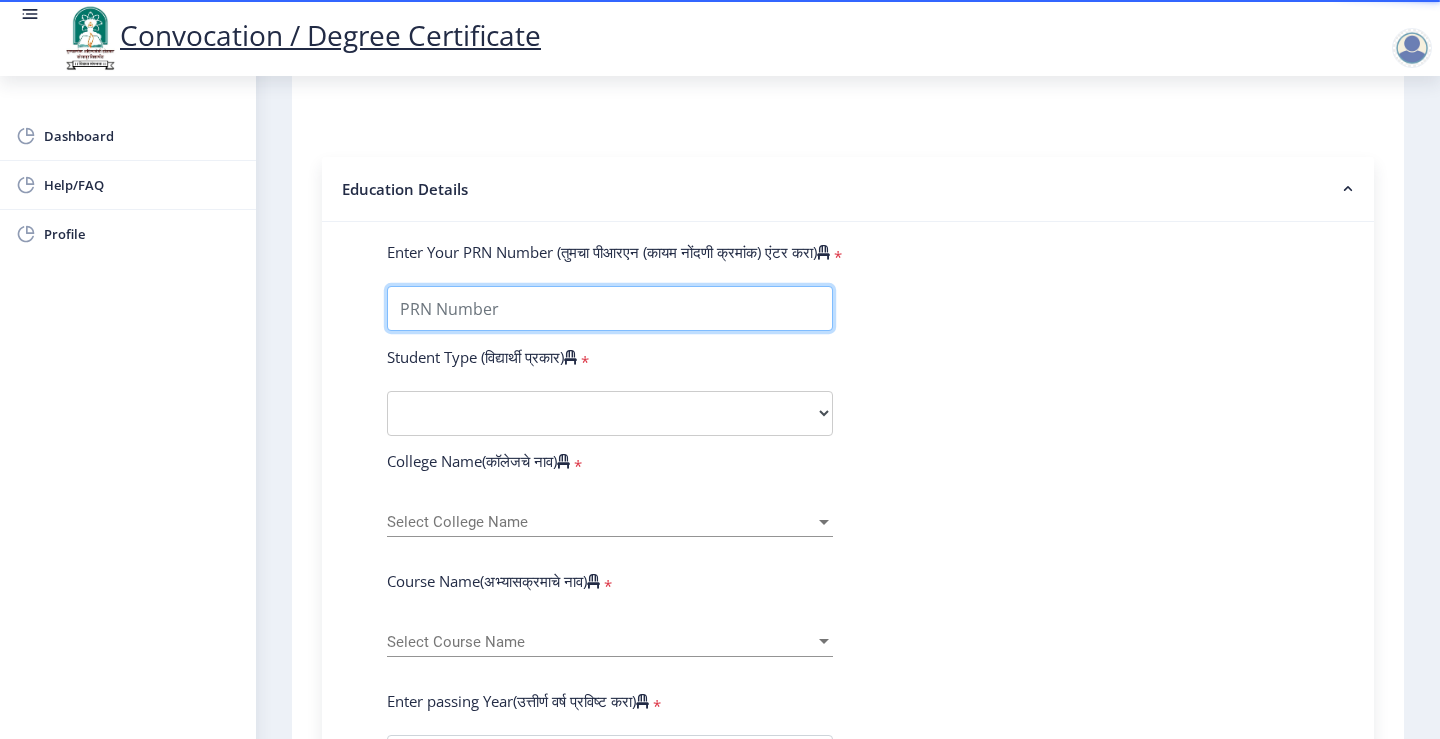 click on "Enter Your PRN Number (तुमचा पीआरएन (कायम नोंदणी क्रमांक) एंटर करा)" at bounding box center [610, 308] 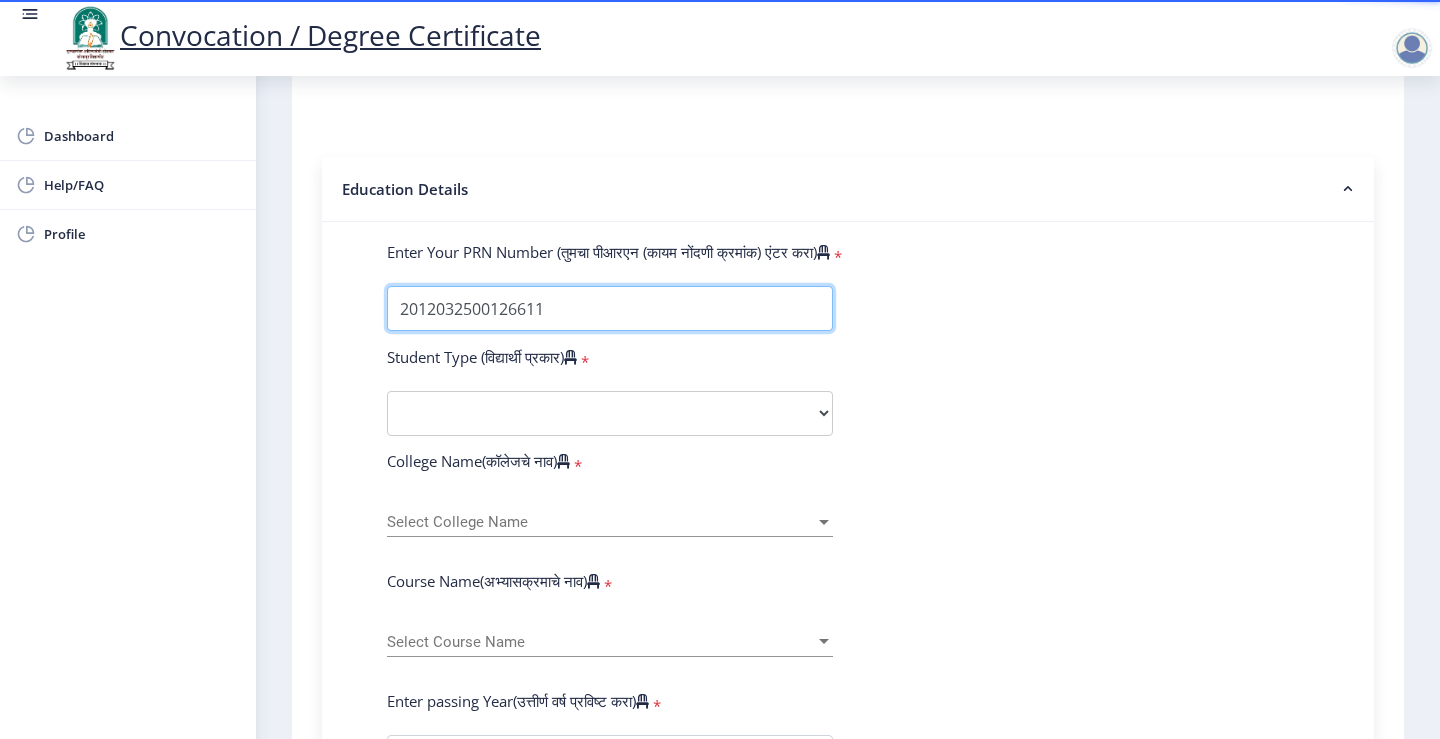 type on "2012032500126611" 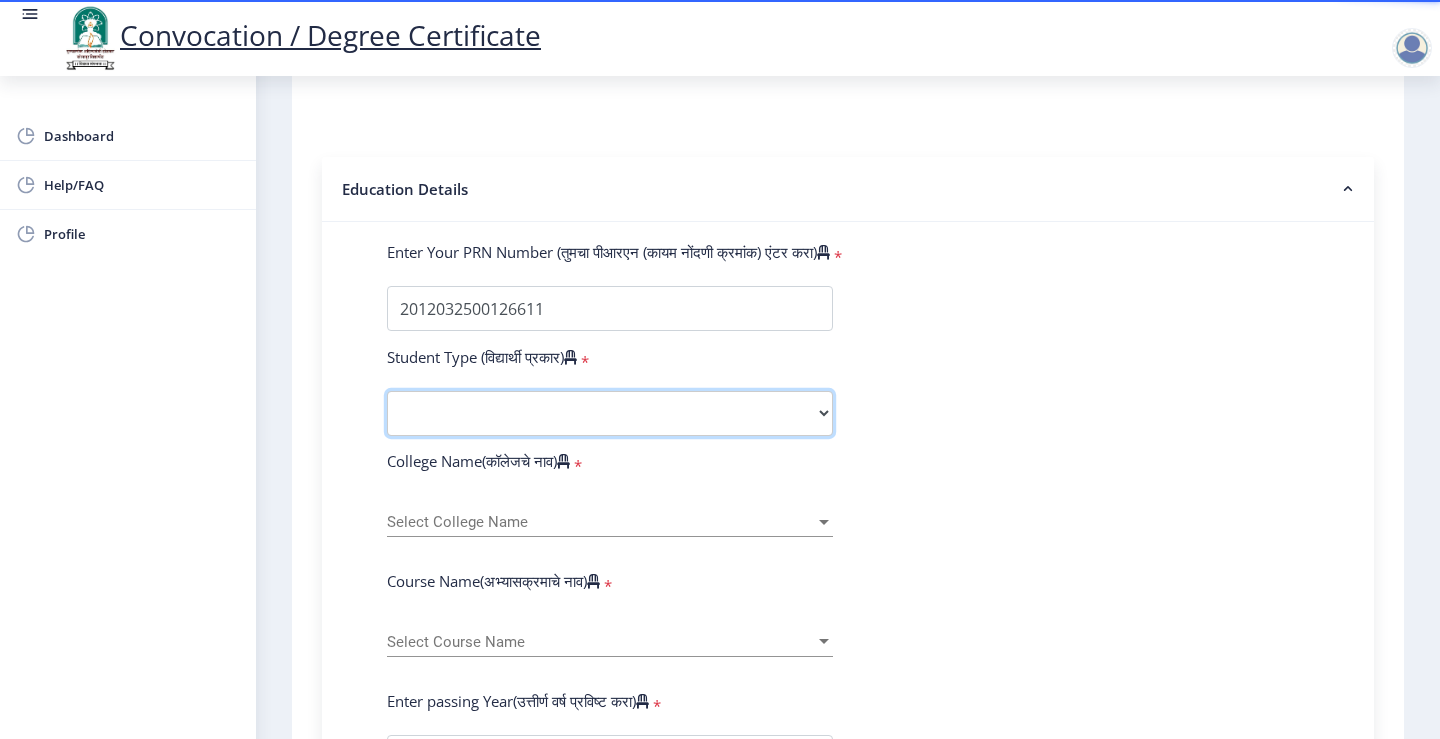 select on "Regular" 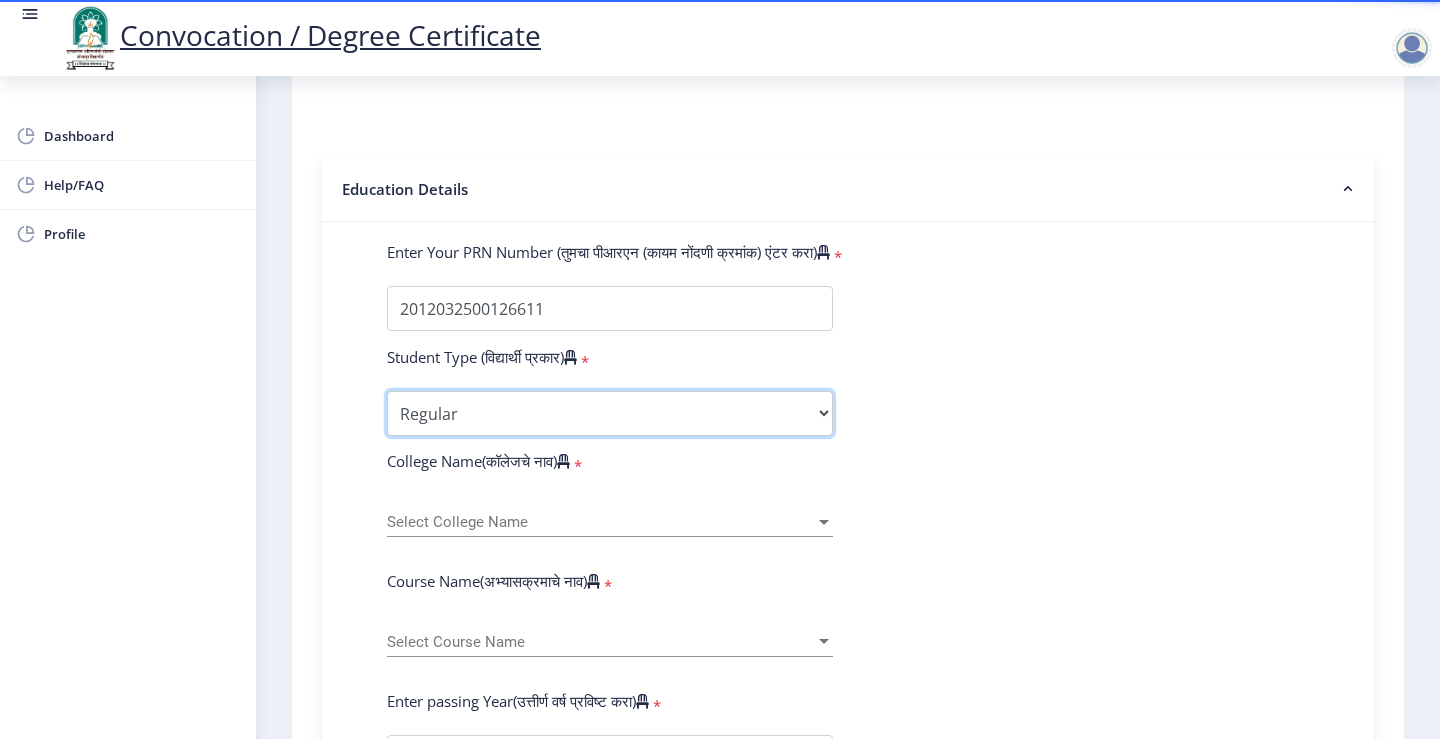 click on "Select Student Type Regular External" at bounding box center [610, 413] 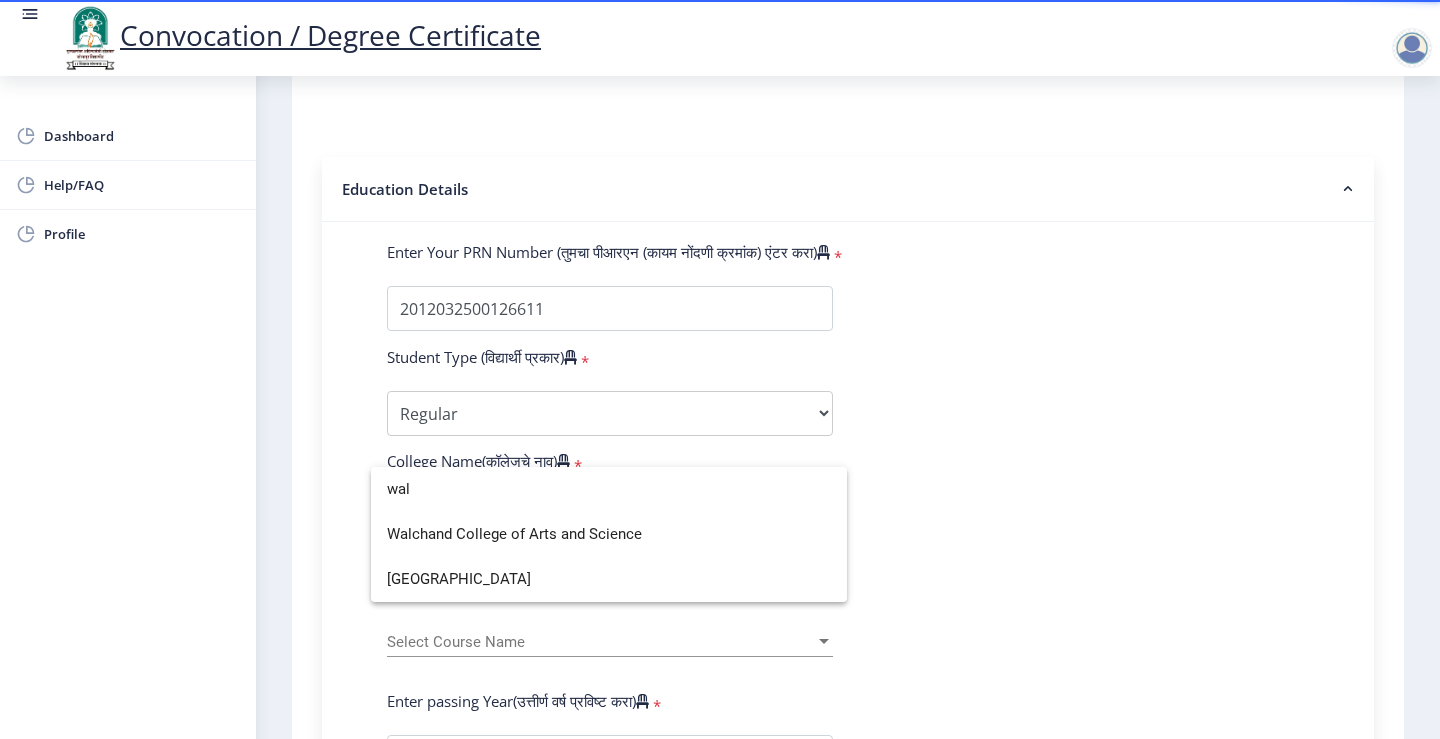 scroll, scrollTop: 0, scrollLeft: 0, axis: both 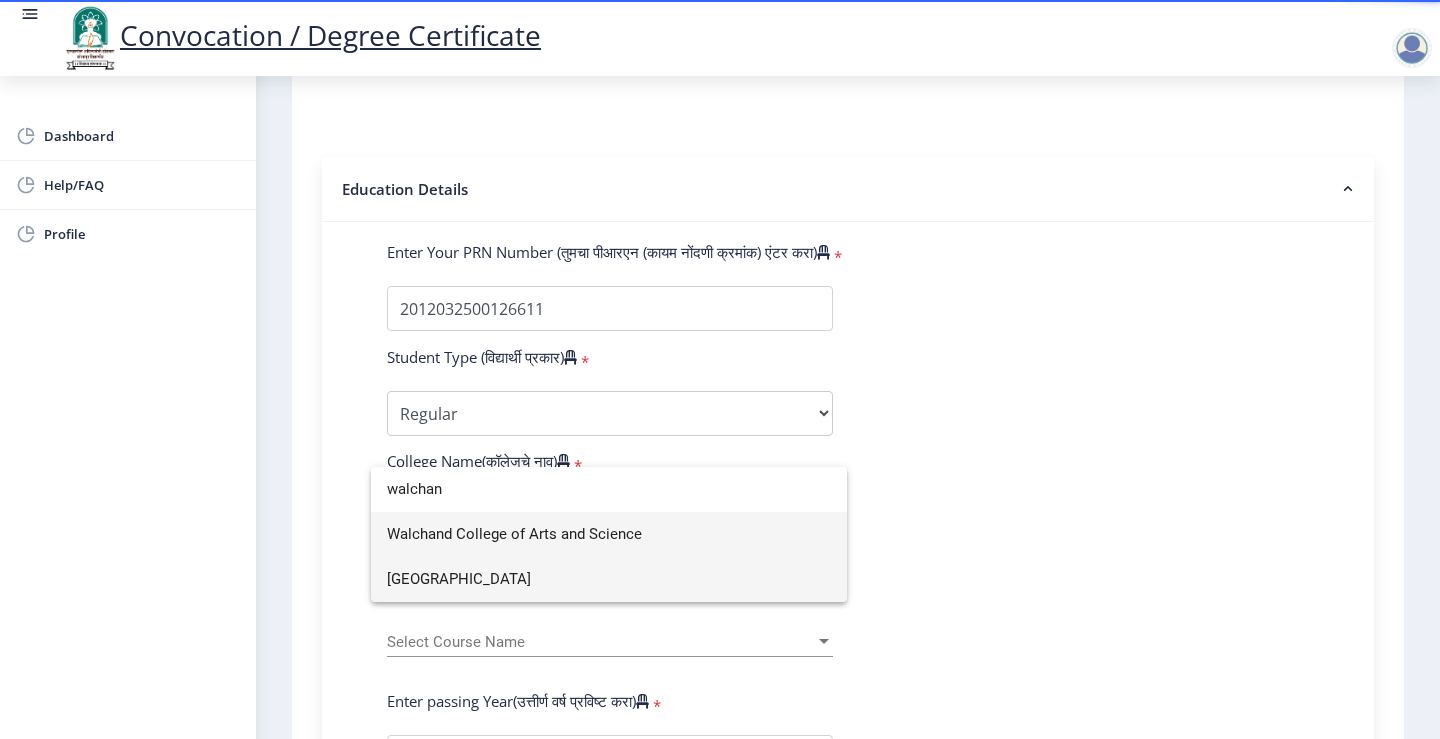 type on "walchan" 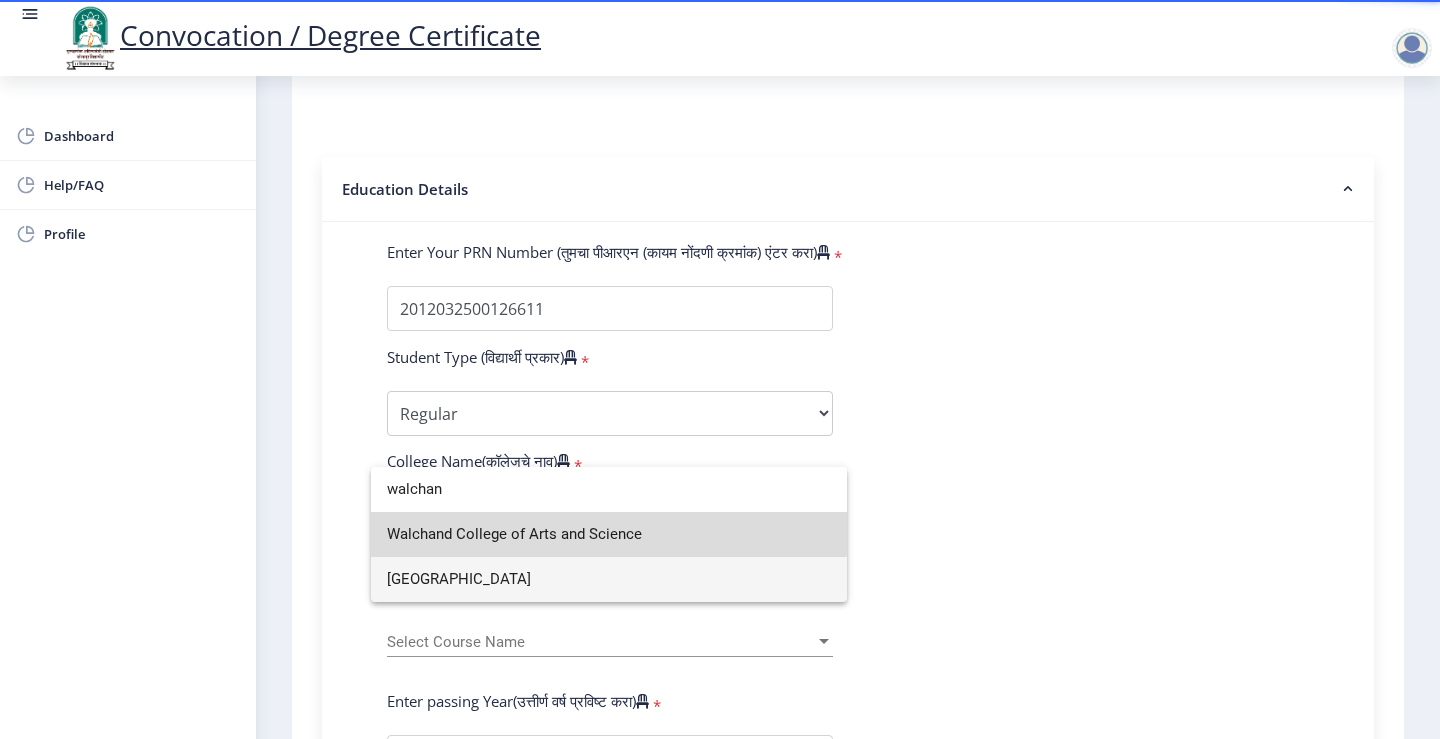 click on "Walchand College of Arts and Science" at bounding box center [609, 534] 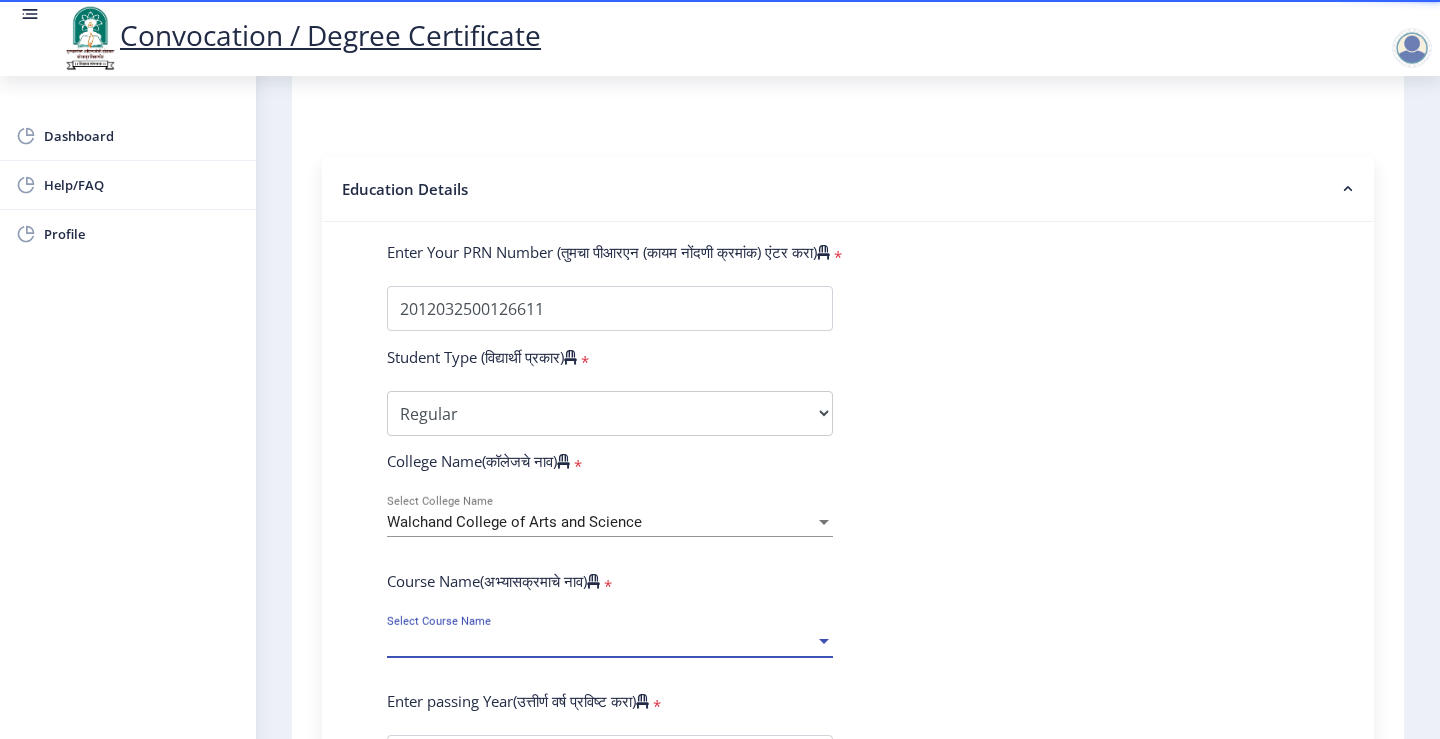 click on "Select Course Name" at bounding box center [601, 642] 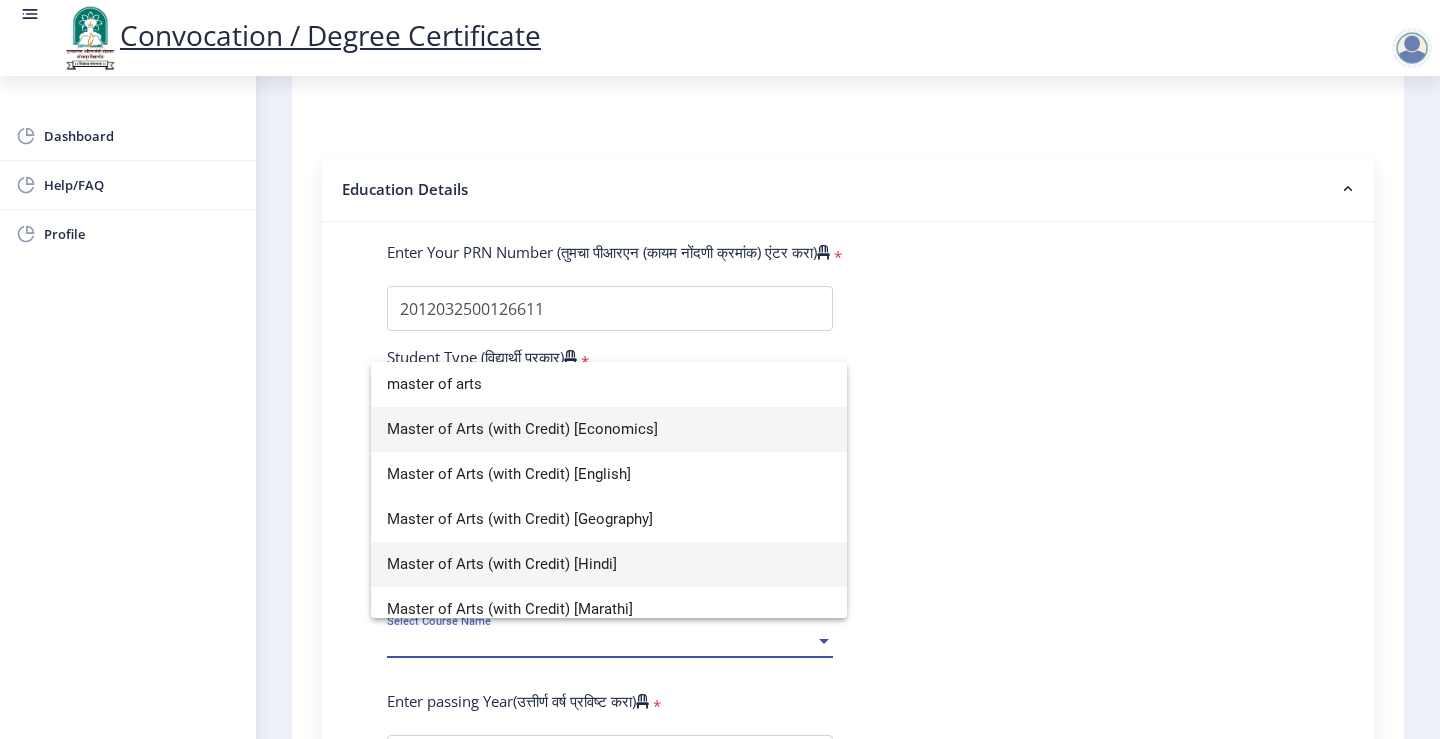 type on "master of arts" 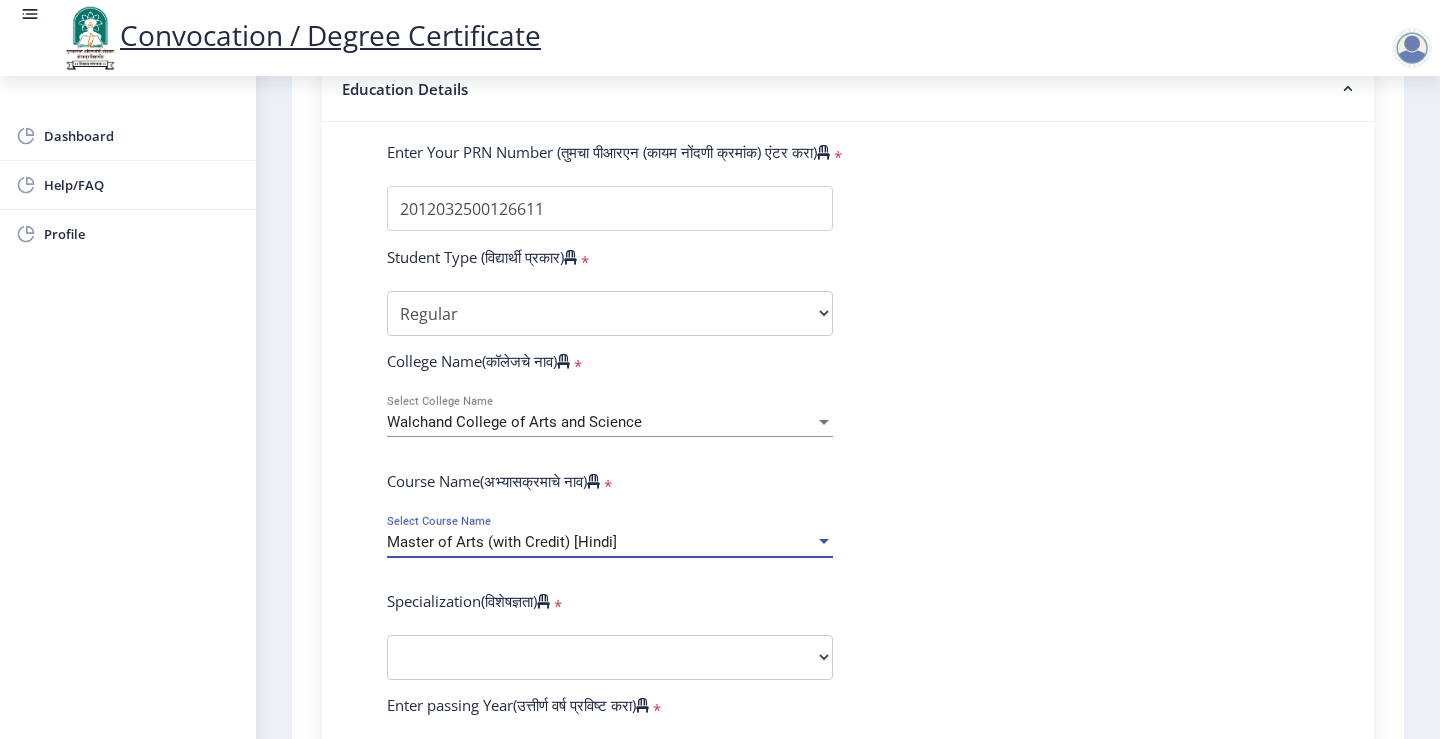 scroll, scrollTop: 600, scrollLeft: 0, axis: vertical 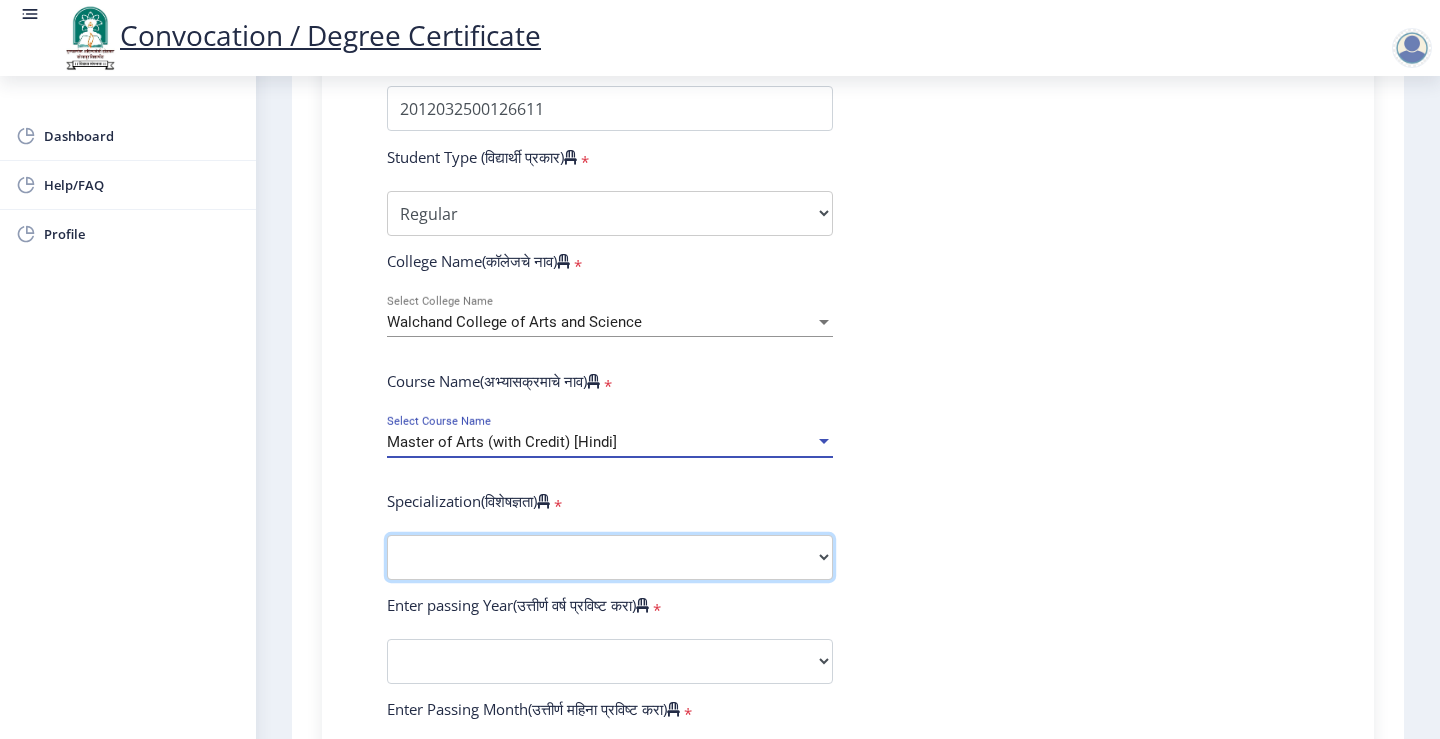 click on "Specialization English Hindi Marathi Urdu Ancient Indian History Culture & Archaeology Clinical Psychology Economics History Mass Communication Political Science Rural Development Sanskrit Sociology Applied Economics Kannada Geography Music (Tabla/Pakhavaj) Pali Prakrit Other" at bounding box center (610, 557) 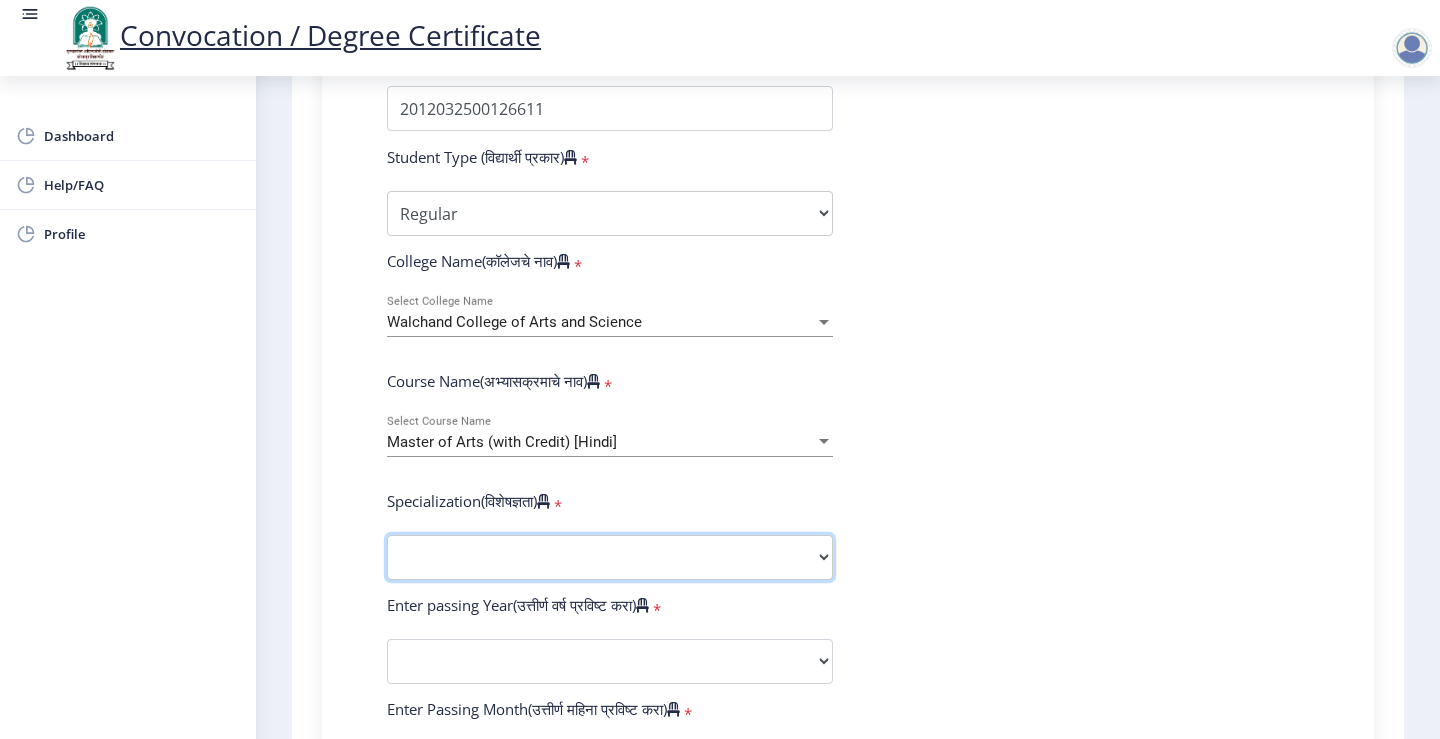 select on "Hindi" 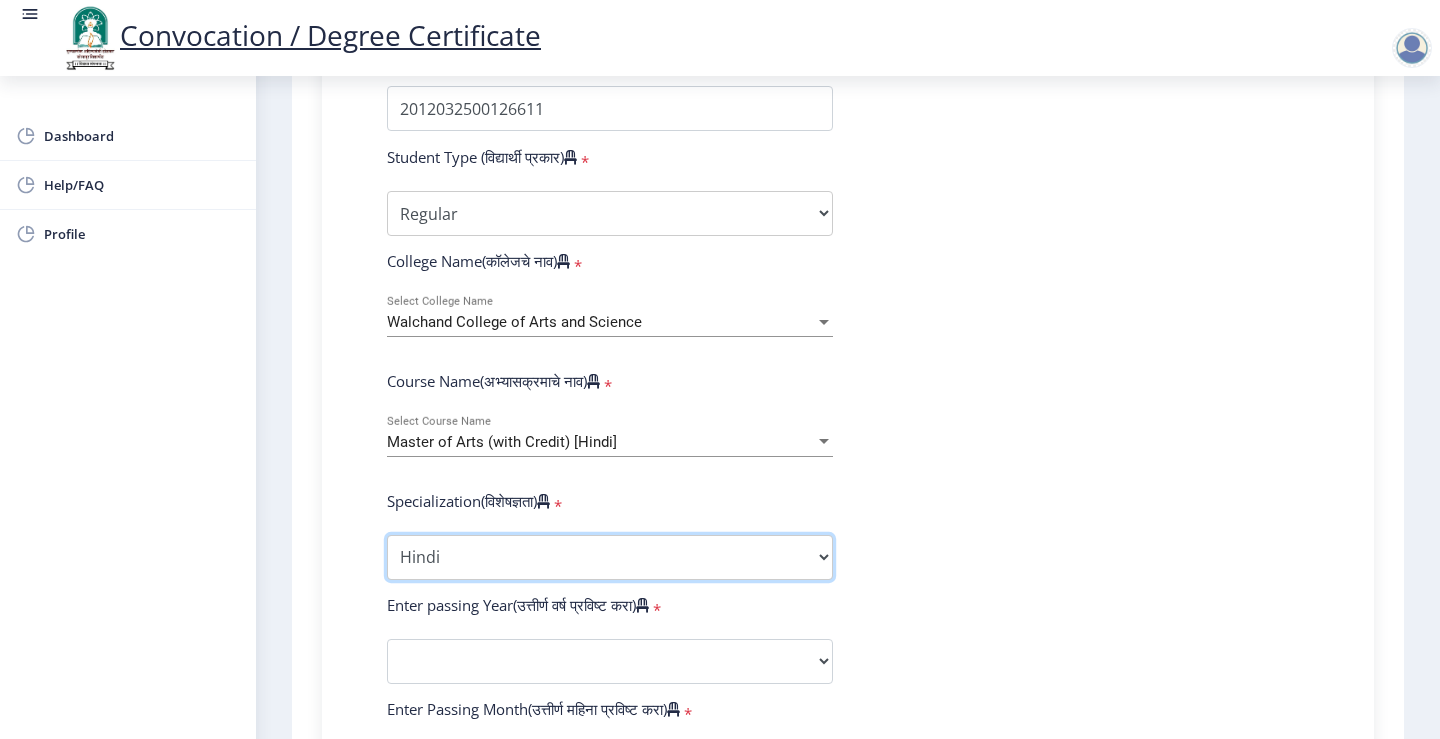 click on "Specialization English Hindi Marathi Urdu Ancient Indian History Culture & Archaeology Clinical Psychology Economics History Mass Communication Political Science Rural Development Sanskrit Sociology Applied Economics Kannada Geography Music (Tabla/Pakhavaj) Pali Prakrit Other" at bounding box center (610, 557) 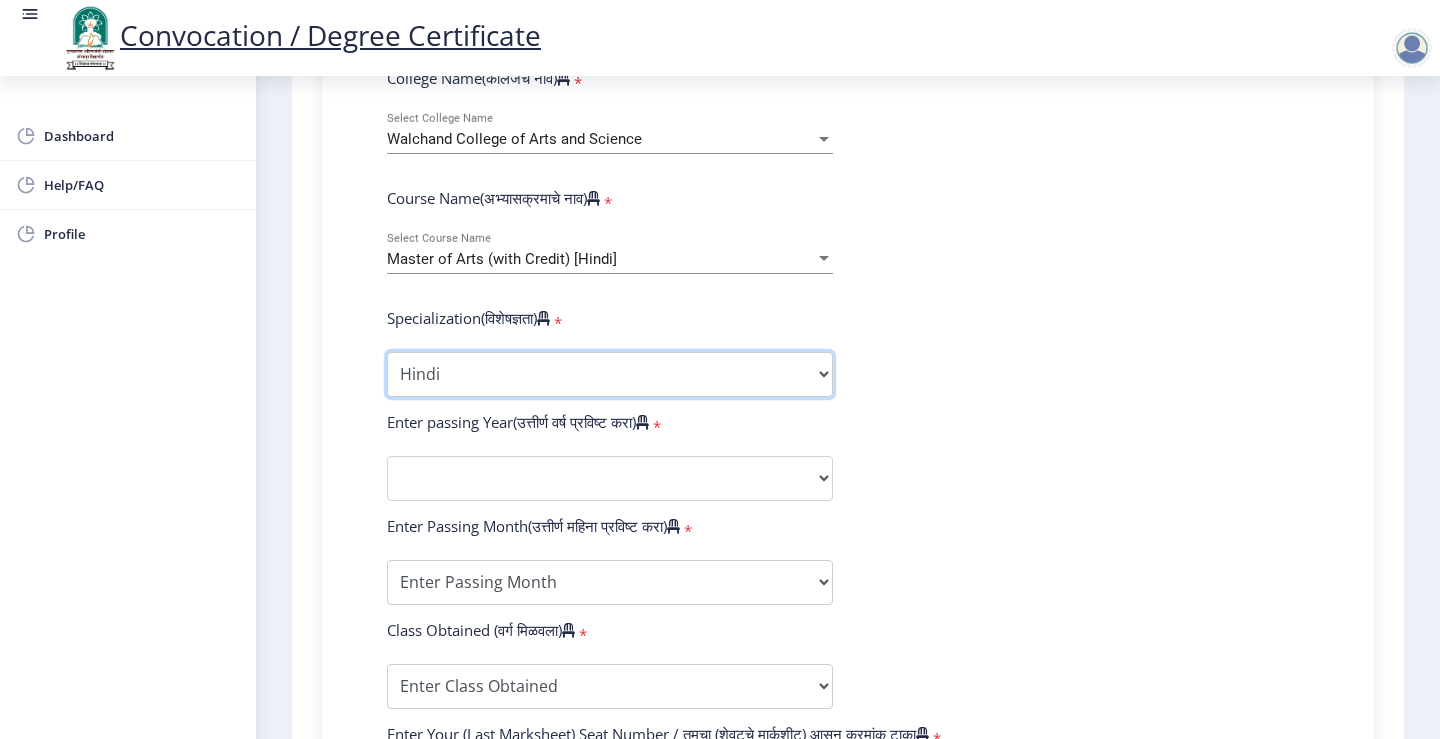 scroll, scrollTop: 800, scrollLeft: 0, axis: vertical 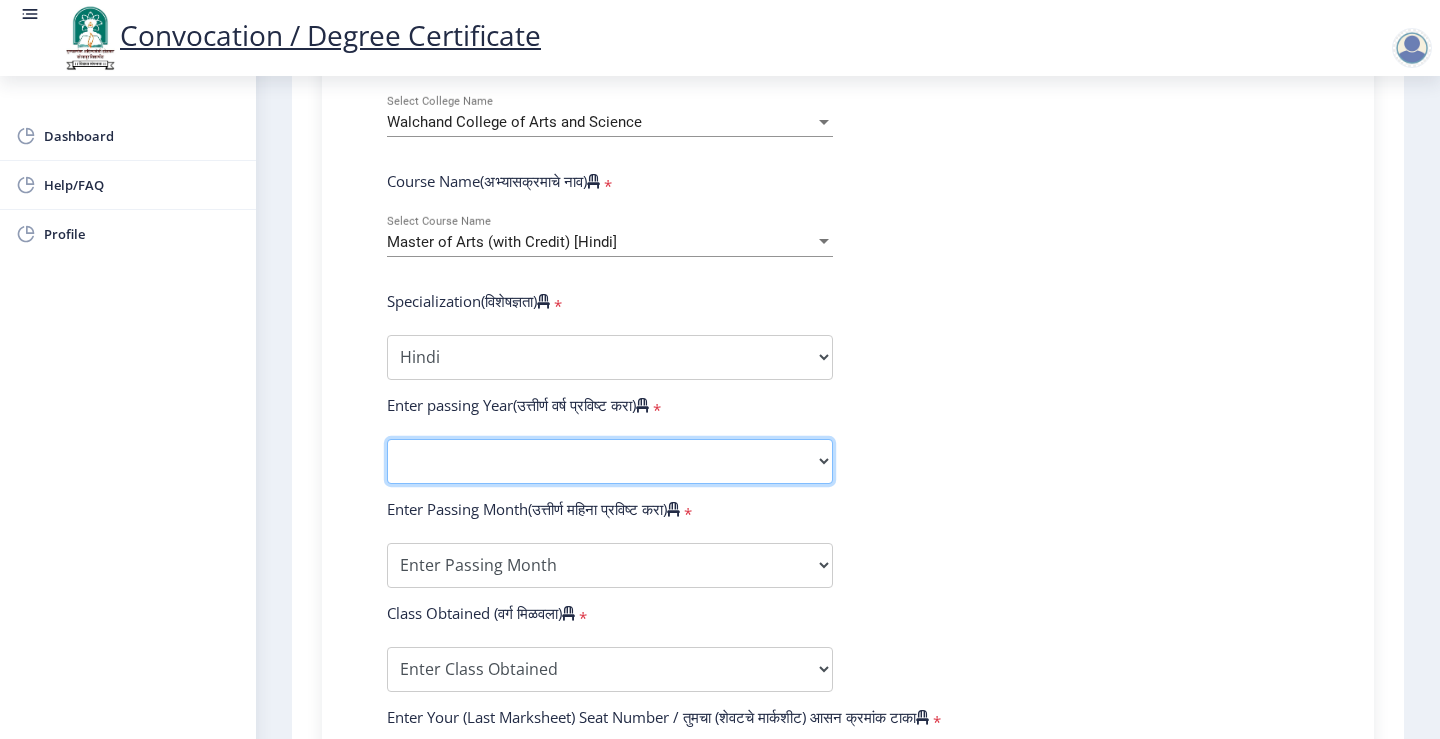 click on "2025   2024   2023   2022   2021   2020   2019   2018   2017   2016   2015   2014   2013   2012   2011   2010   2009   2008   2007   2006   2005   2004   2003   2002   2001   2000   1999   1998   1997   1996   1995   1994   1993   1992   1991   1990   1989   1988   1987   1986   1985   1984   1983   1982   1981   1980   1979   1978   1977   1976" 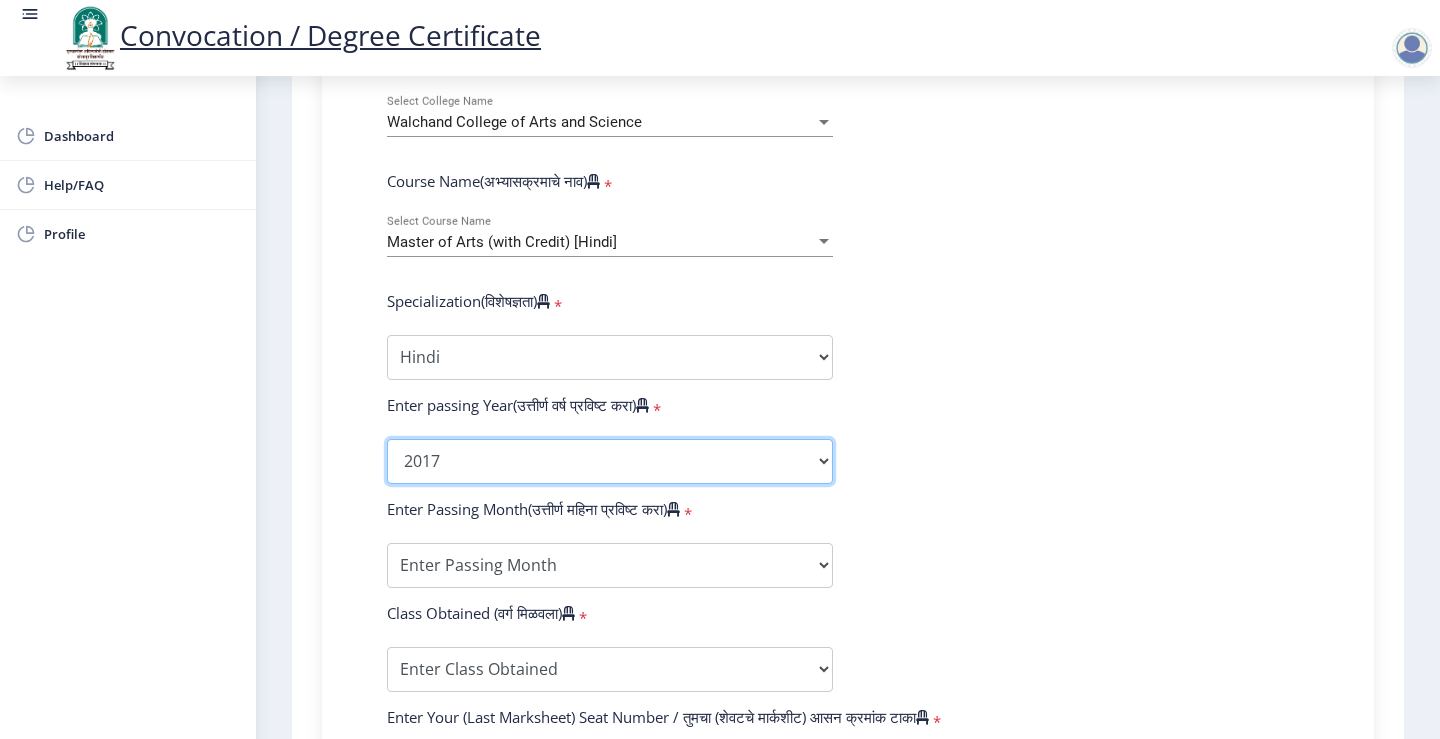 click on "2025   2024   2023   2022   2021   2020   2019   2018   2017   2016   2015   2014   2013   2012   2011   2010   2009   2008   2007   2006   2005   2004   2003   2002   2001   2000   1999   1998   1997   1996   1995   1994   1993   1992   1991   1990   1989   1988   1987   1986   1985   1984   1983   1982   1981   1980   1979   1978   1977   1976" 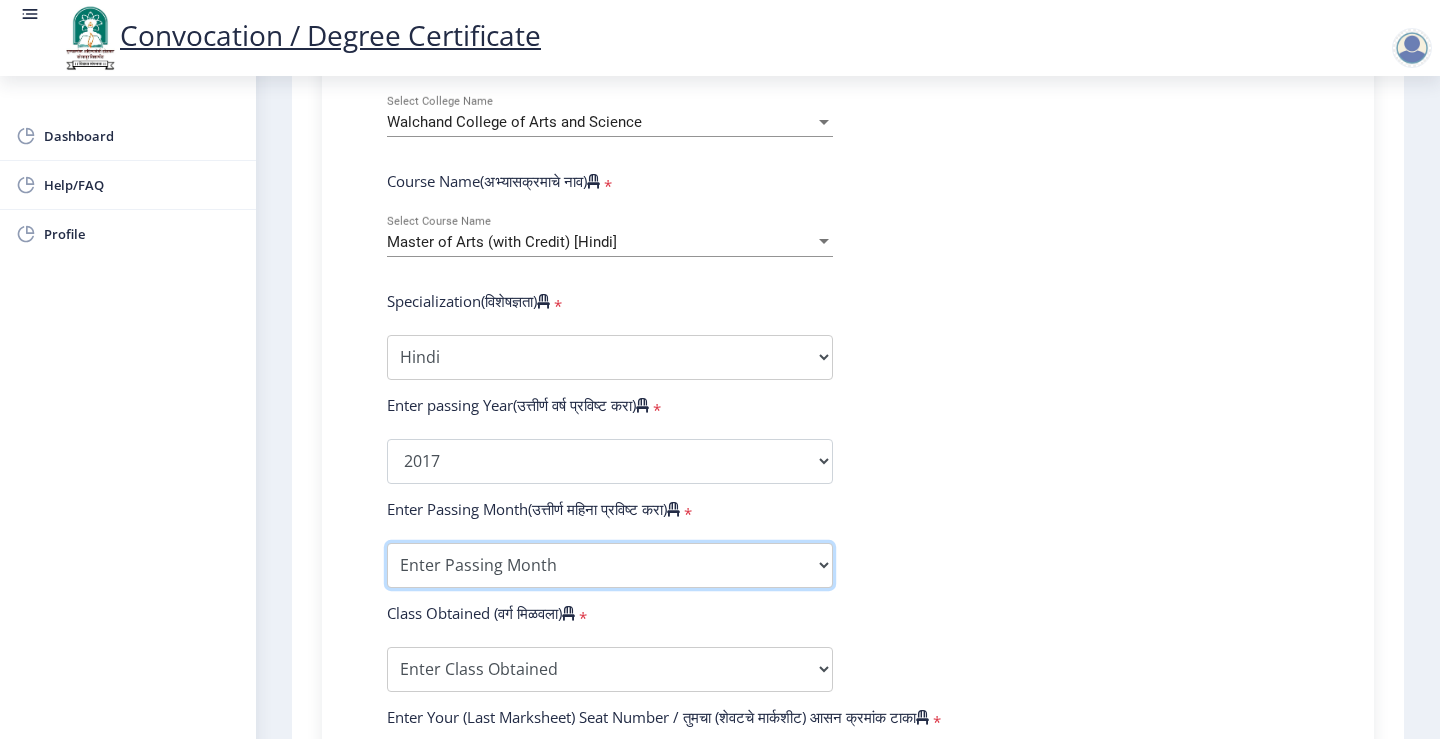 click on "Enter Passing Month March April May October November December" at bounding box center [610, 565] 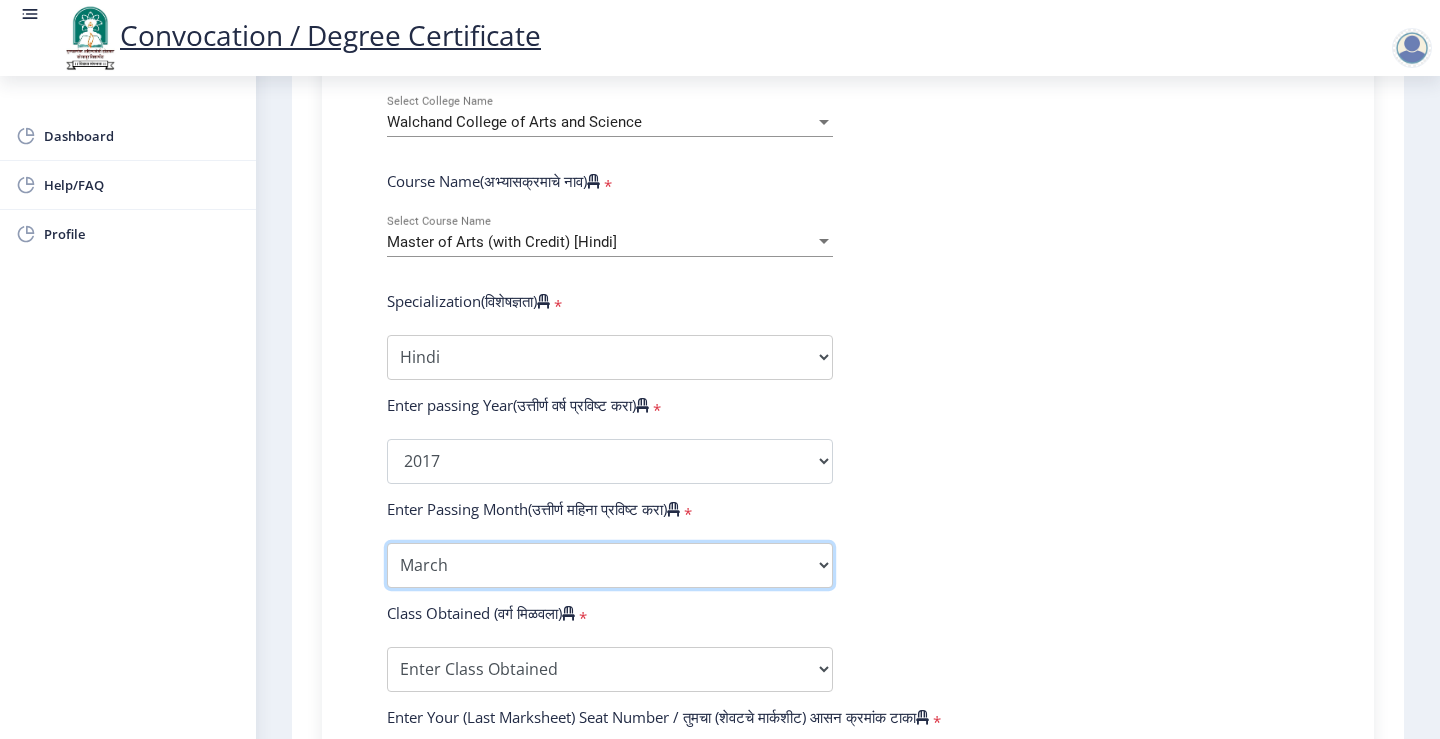 click on "Enter Passing Month March April May October November December" at bounding box center (610, 565) 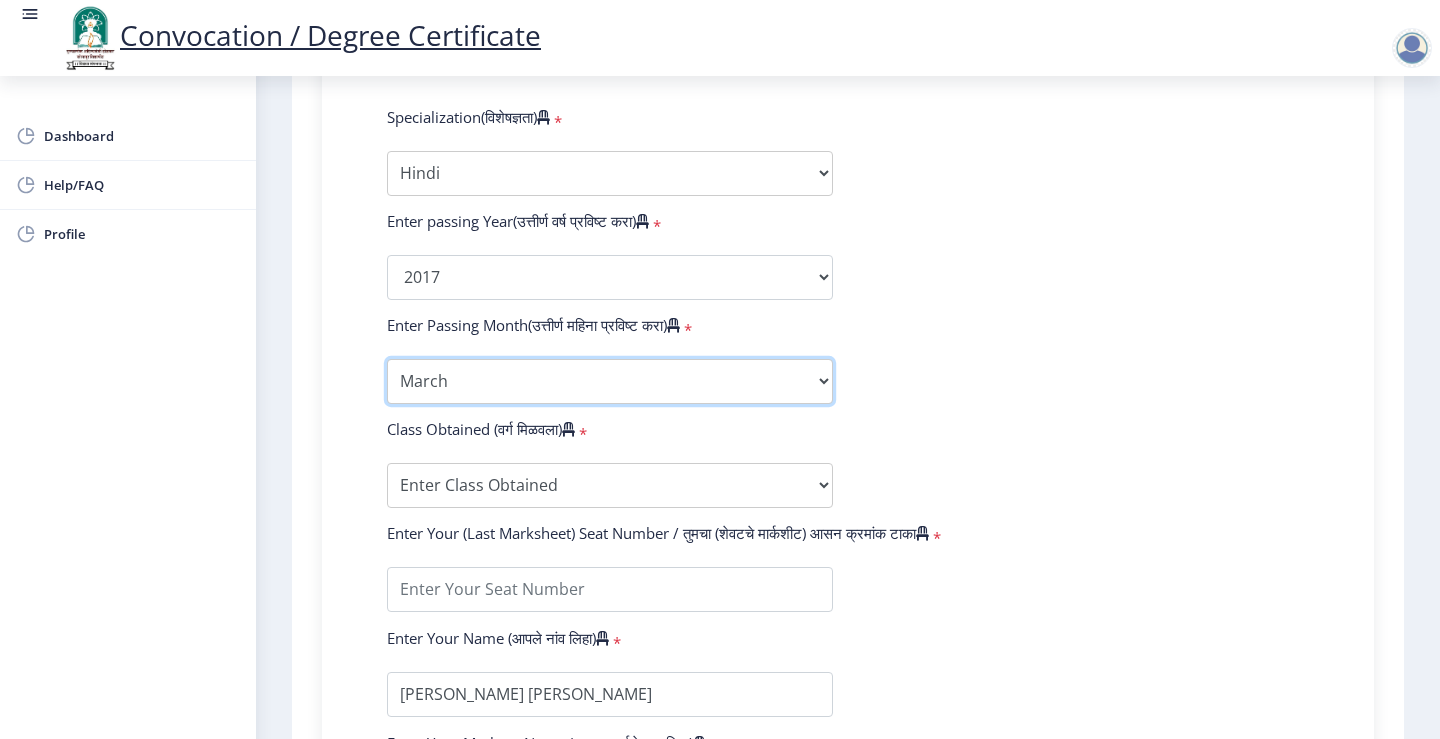scroll, scrollTop: 1000, scrollLeft: 0, axis: vertical 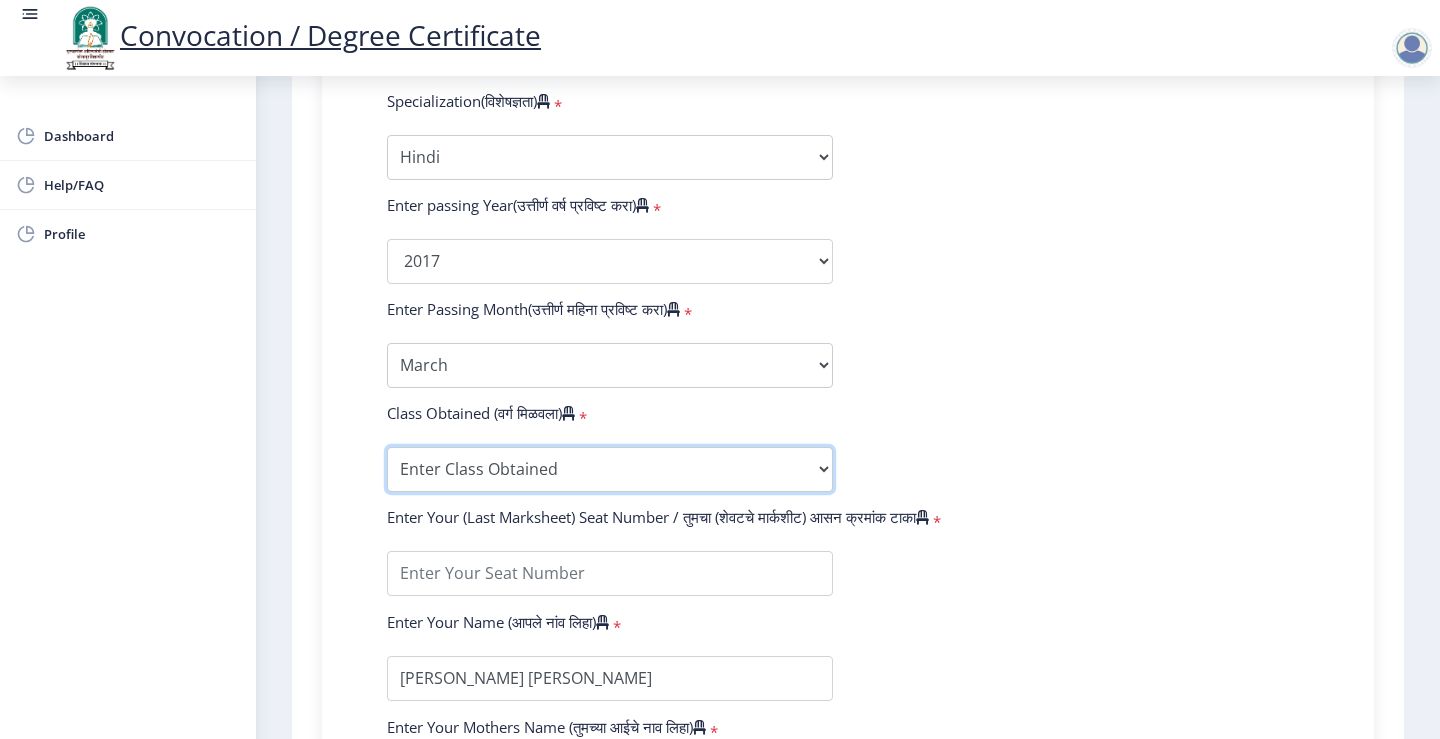 click on "Enter Class Obtained FIRST CLASS WITH DISTINCTION FIRST CLASS HIGHER SECOND CLASS SECOND CLASS PASS CLASS Grade O Grade A+ Grade A Grade B+ Grade B Grade C+ Grade C Grade D Grade E" at bounding box center (610, 469) 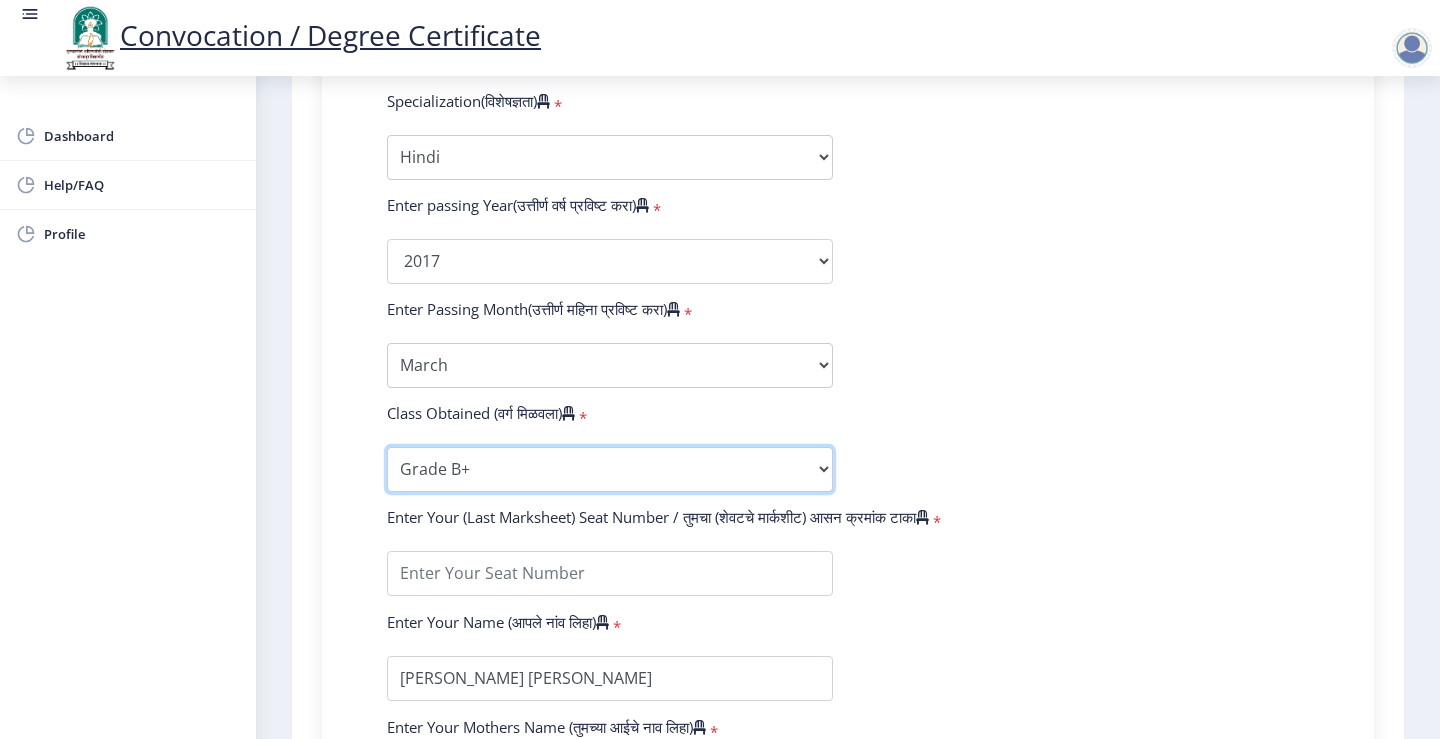 click on "Enter Class Obtained FIRST CLASS WITH DISTINCTION FIRST CLASS HIGHER SECOND CLASS SECOND CLASS PASS CLASS Grade O Grade A+ Grade A Grade B+ Grade B Grade C+ Grade C Grade D Grade E" at bounding box center (610, 469) 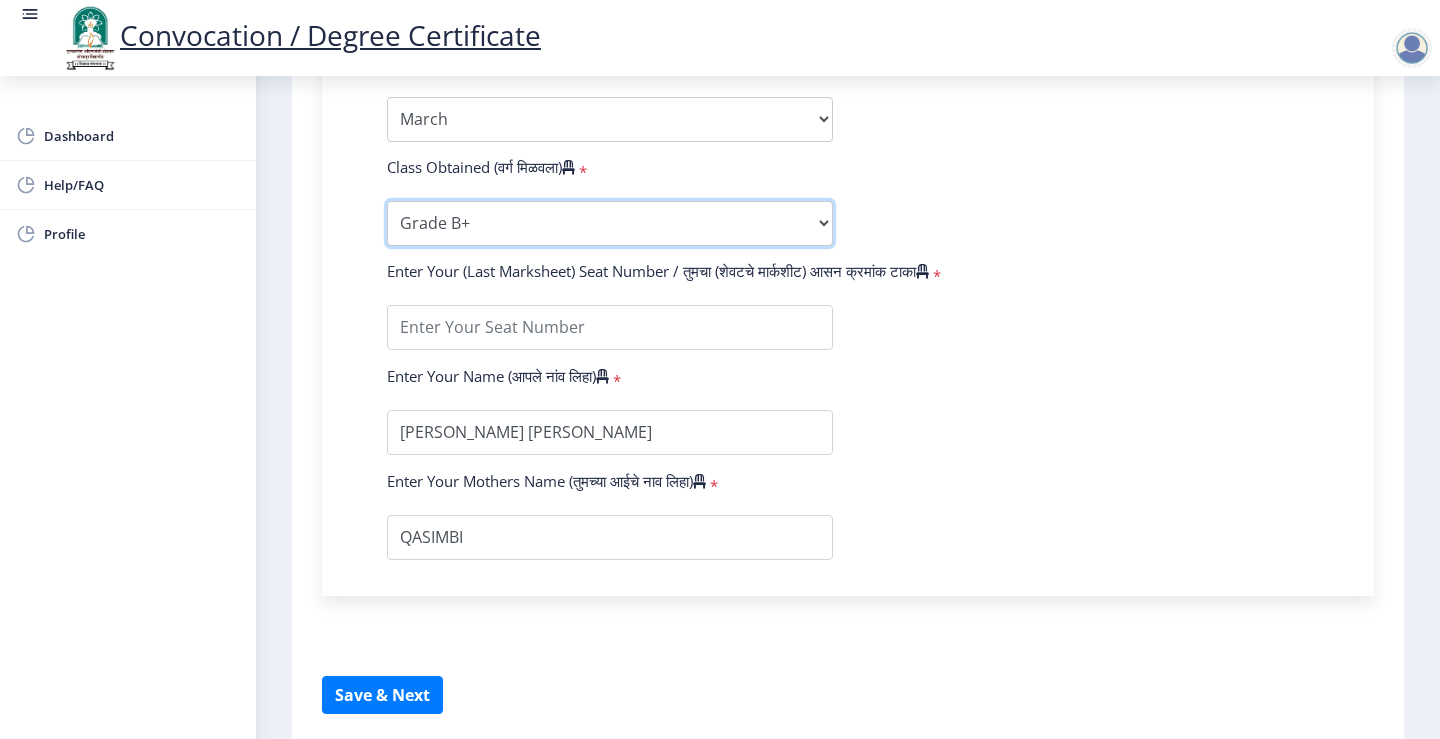 scroll, scrollTop: 1291, scrollLeft: 0, axis: vertical 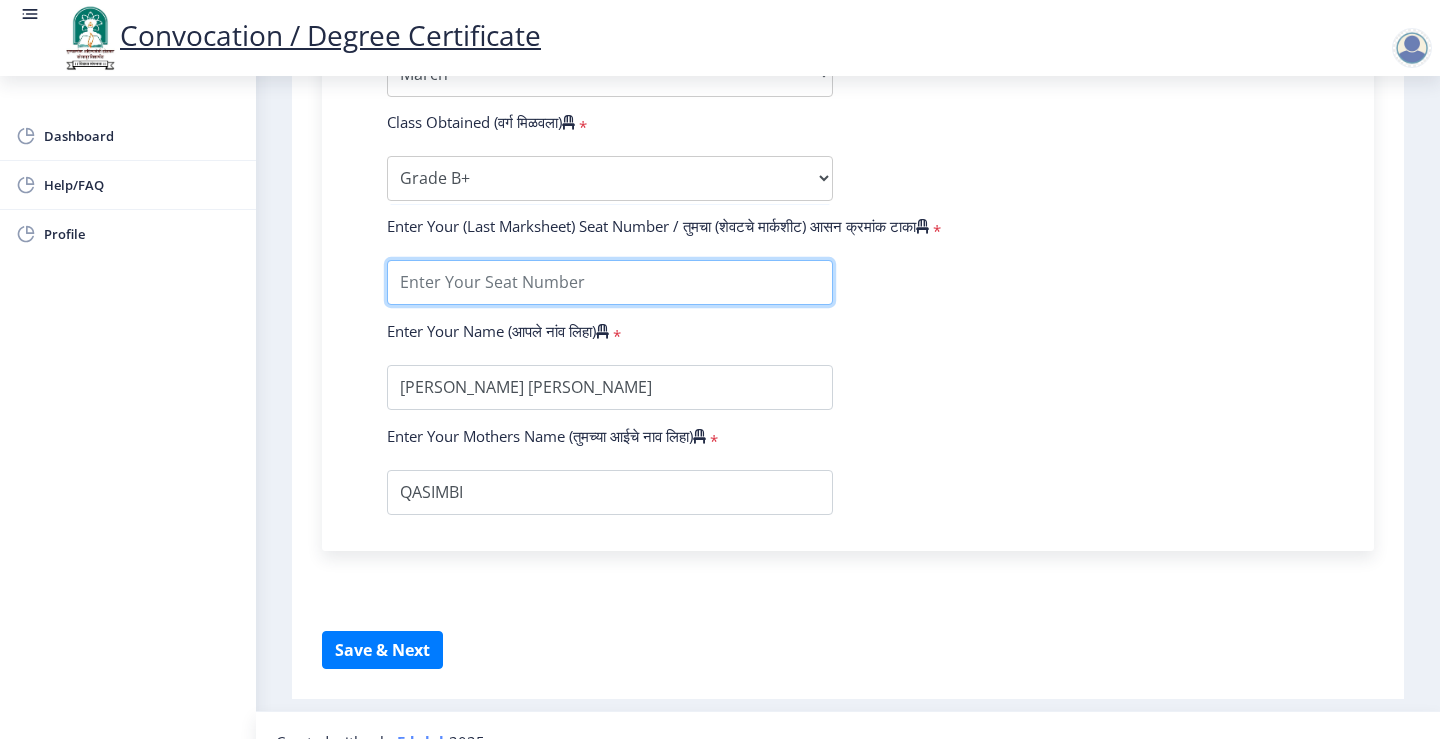 click at bounding box center (610, 282) 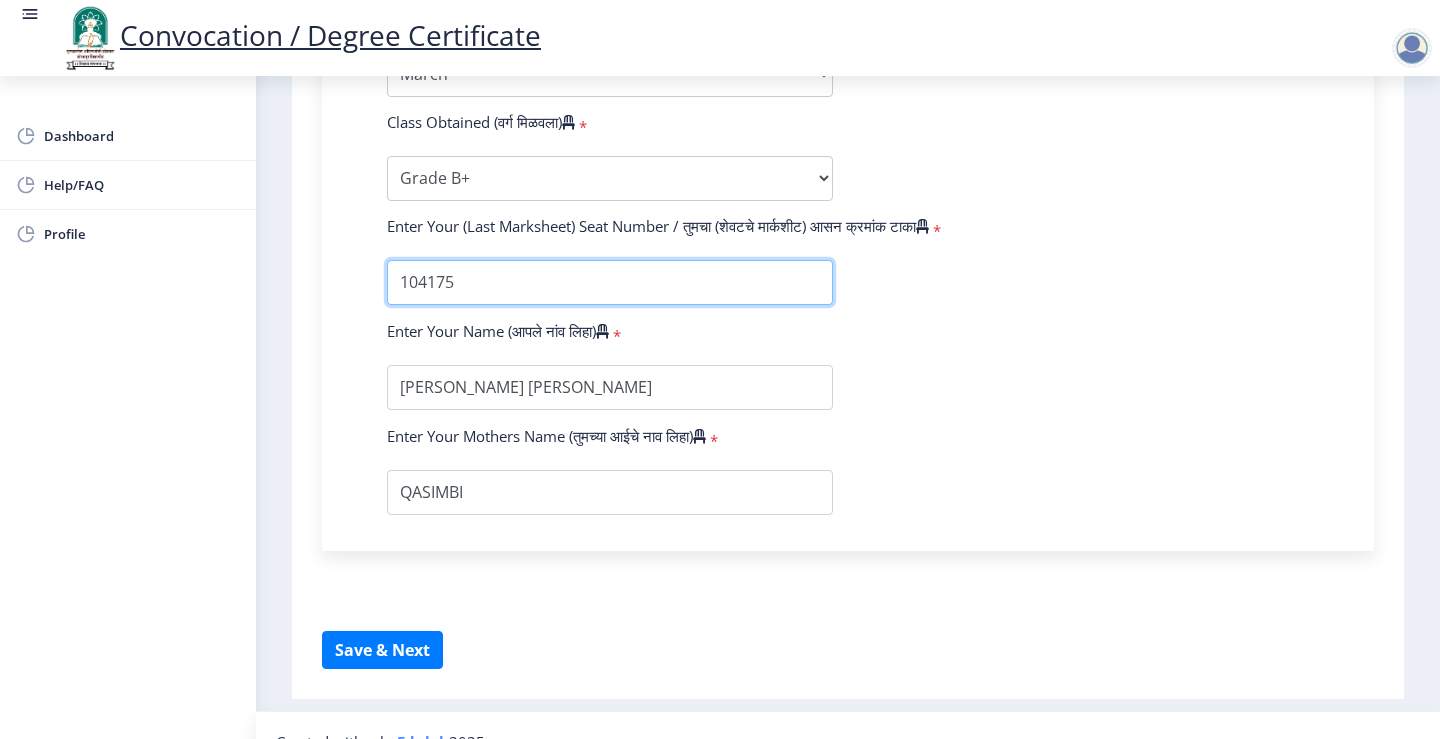 type on "104175" 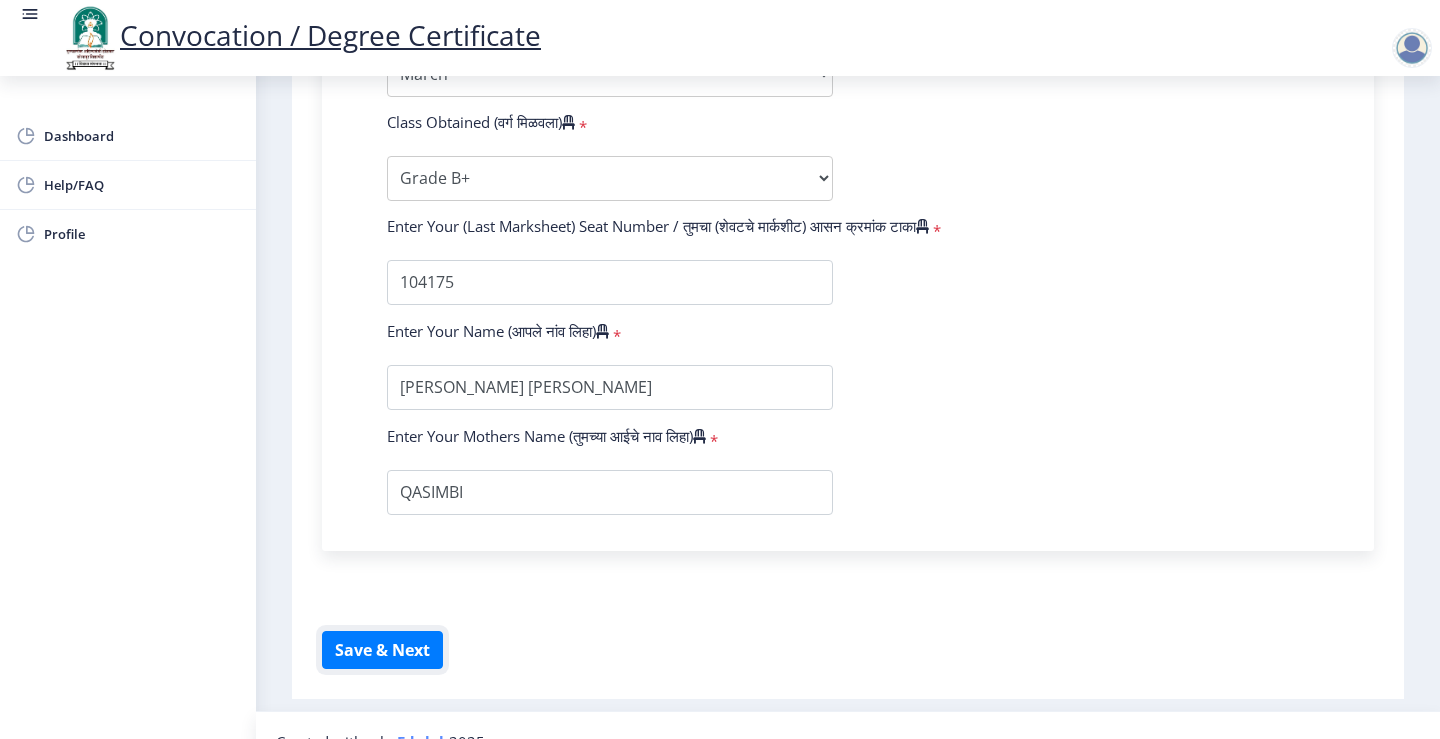 type 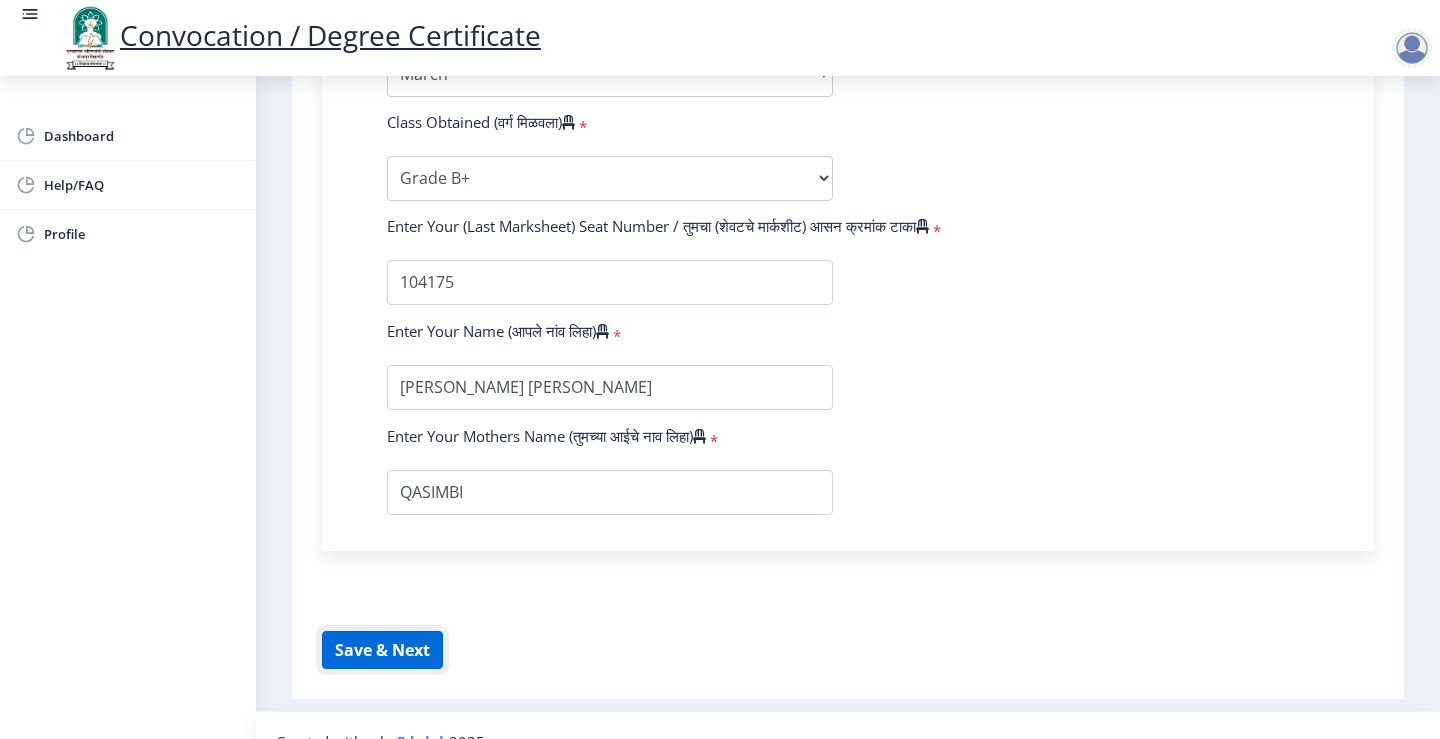 click on "Save & Next" 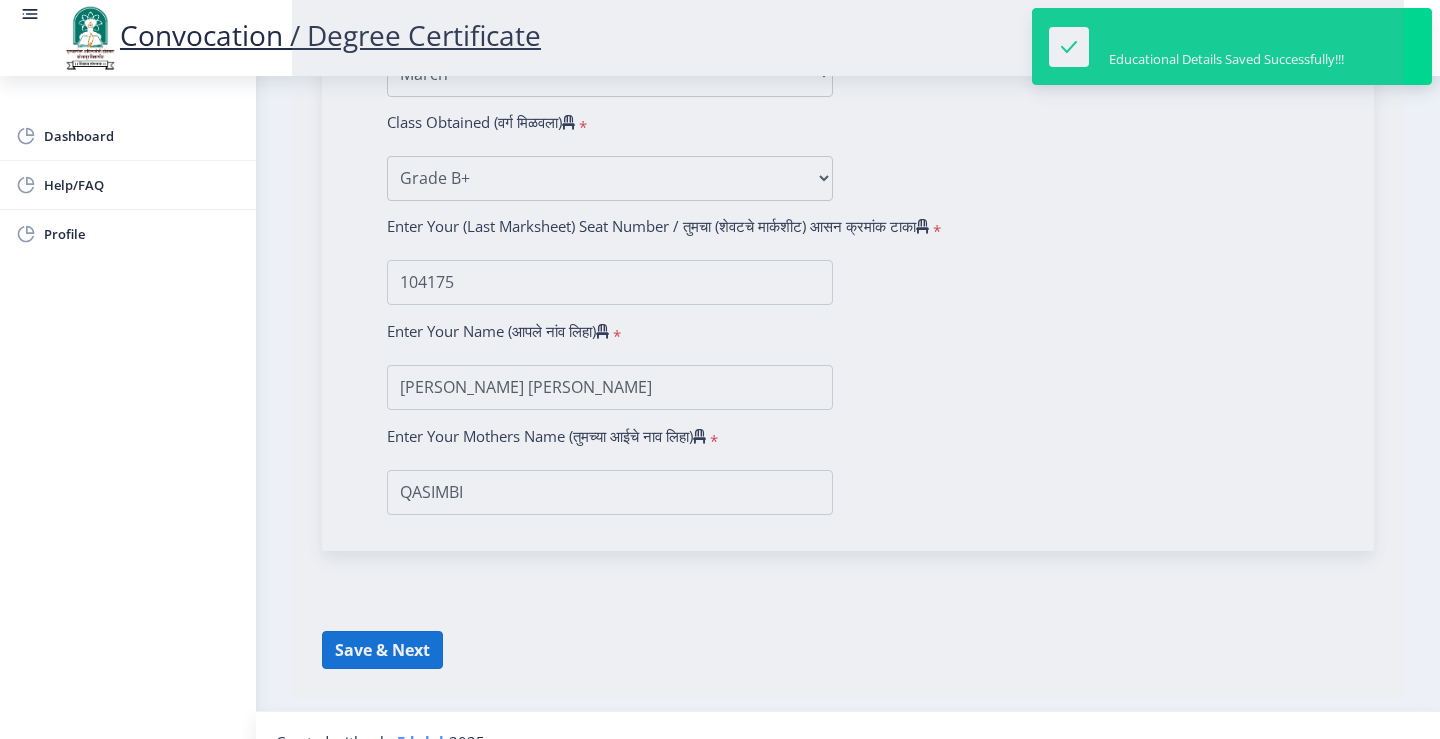 select 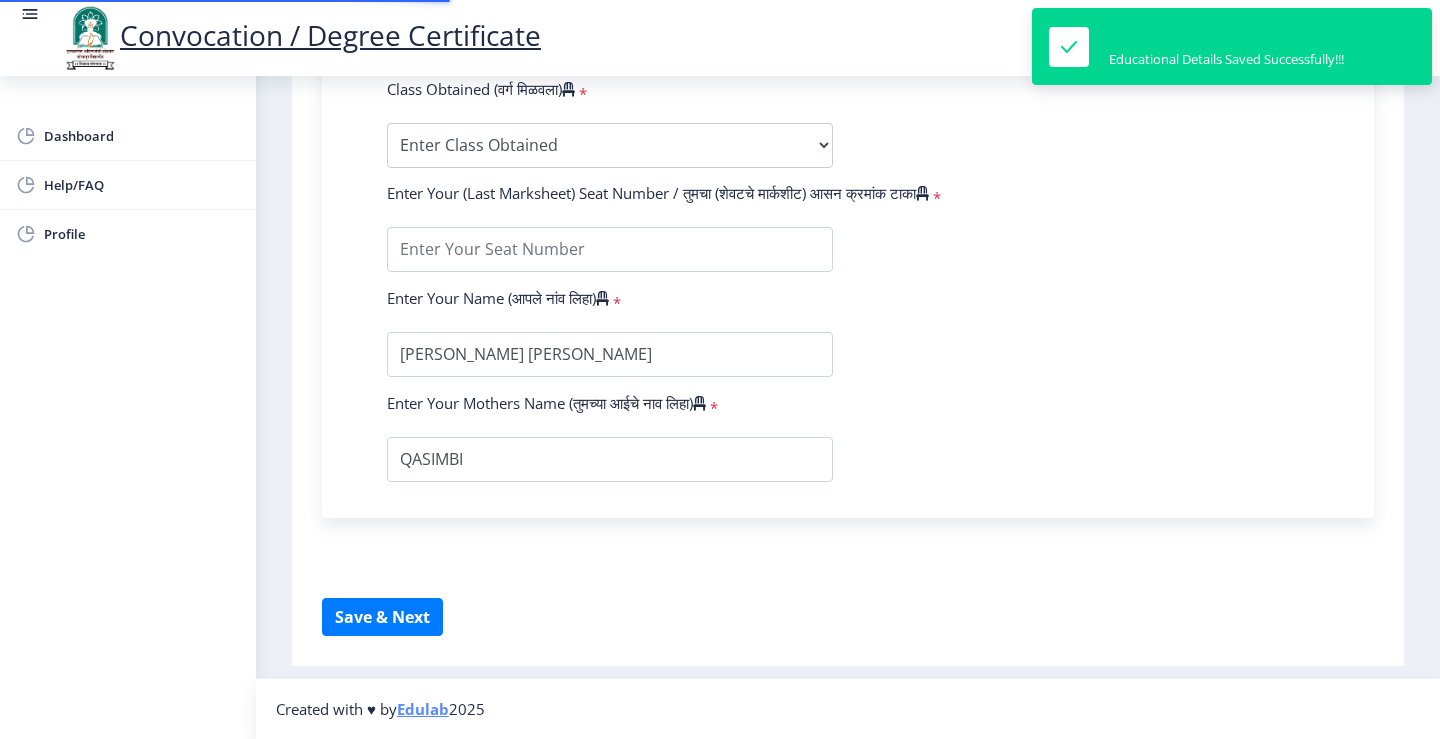 scroll, scrollTop: 0, scrollLeft: 0, axis: both 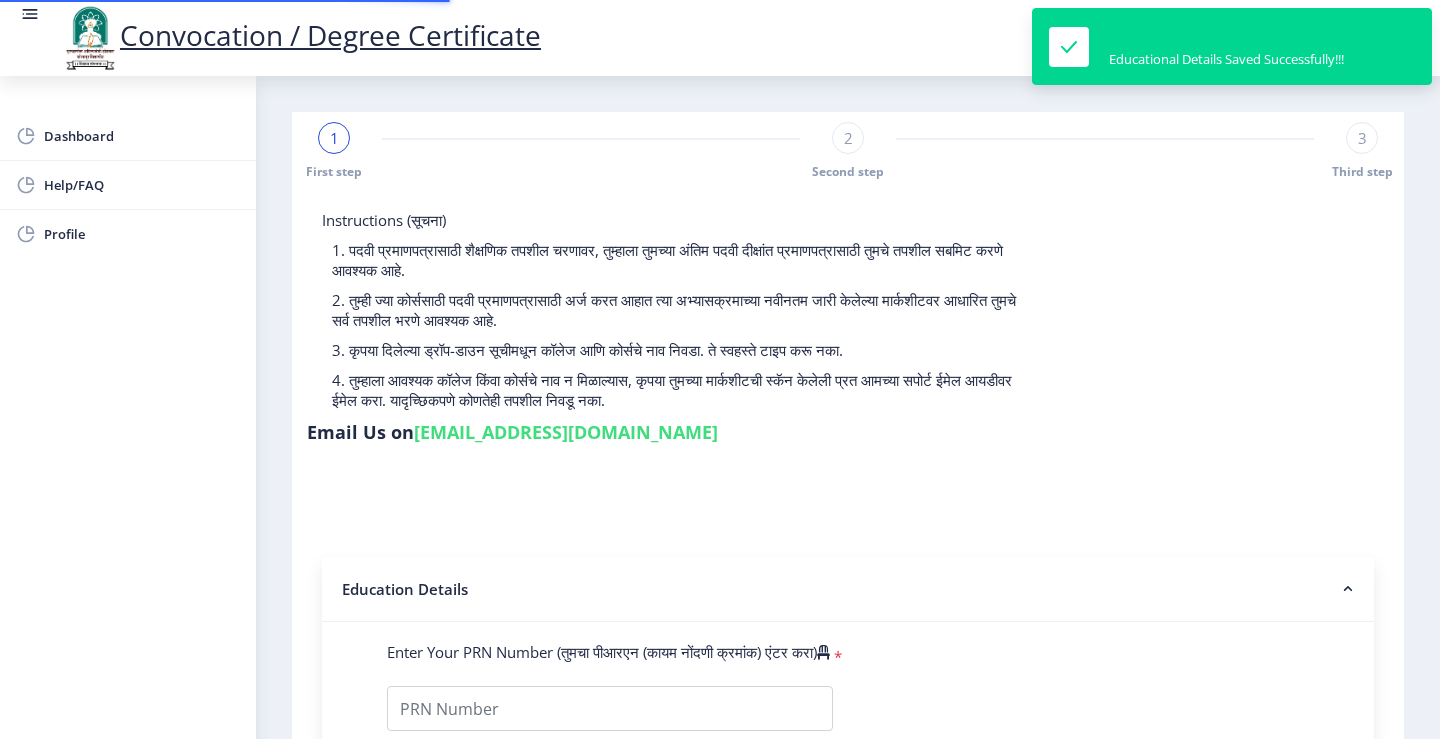 type on "2012032500126611" 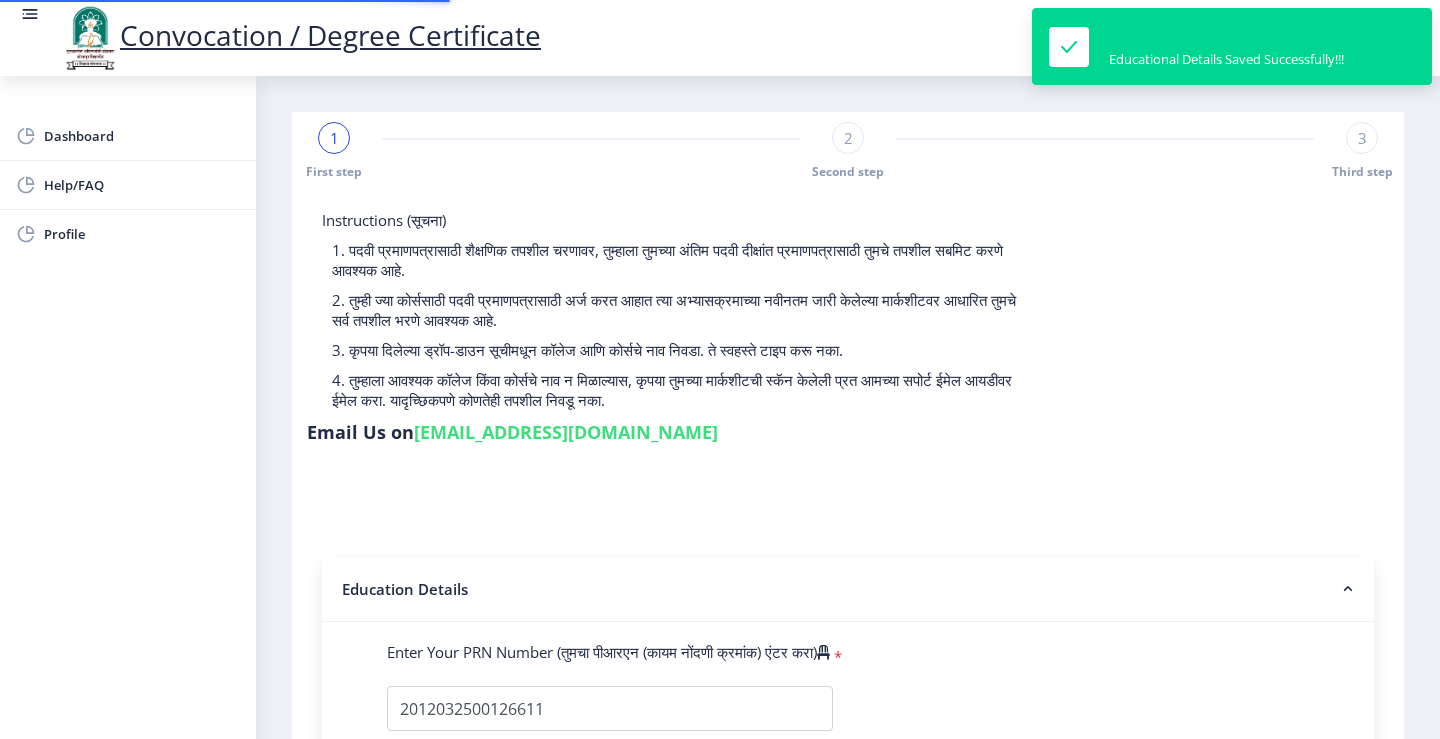 select on "Hindi" 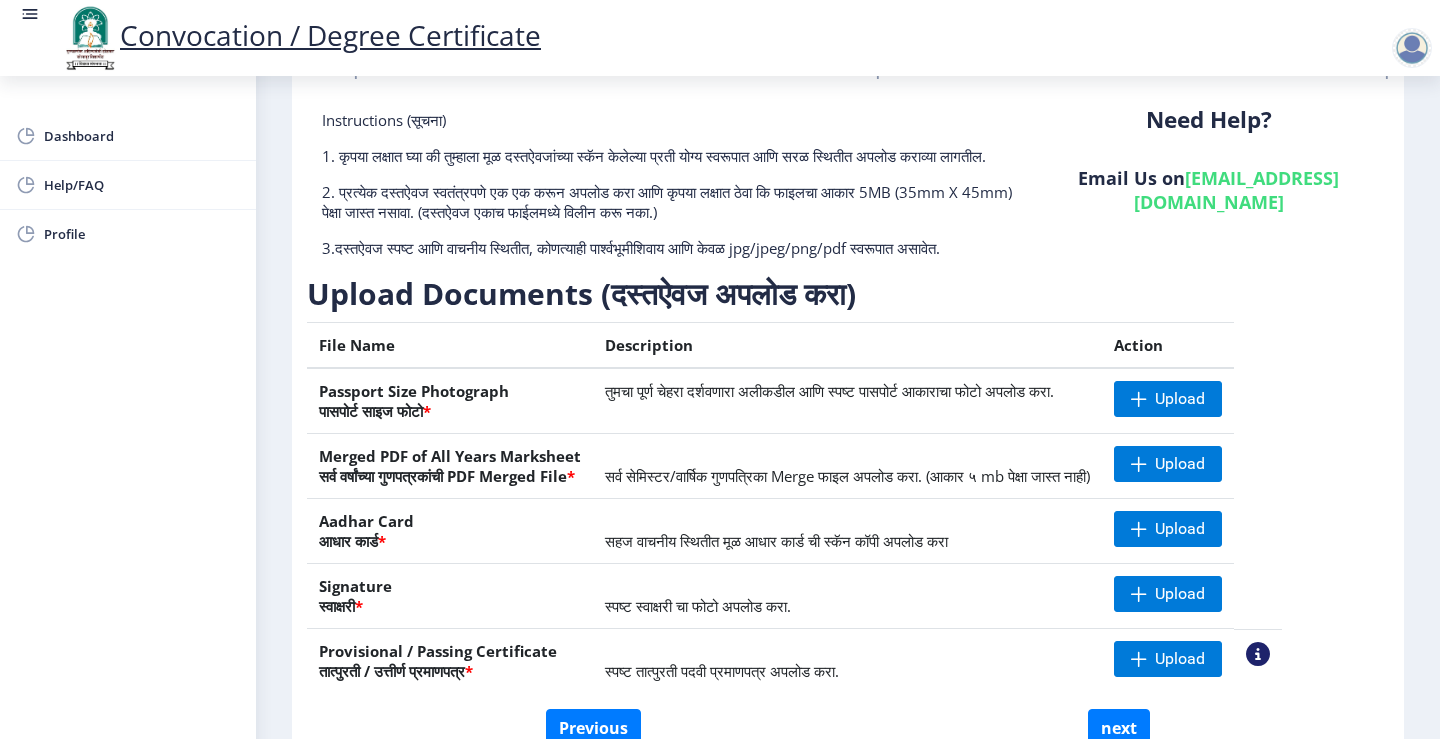 scroll, scrollTop: 200, scrollLeft: 0, axis: vertical 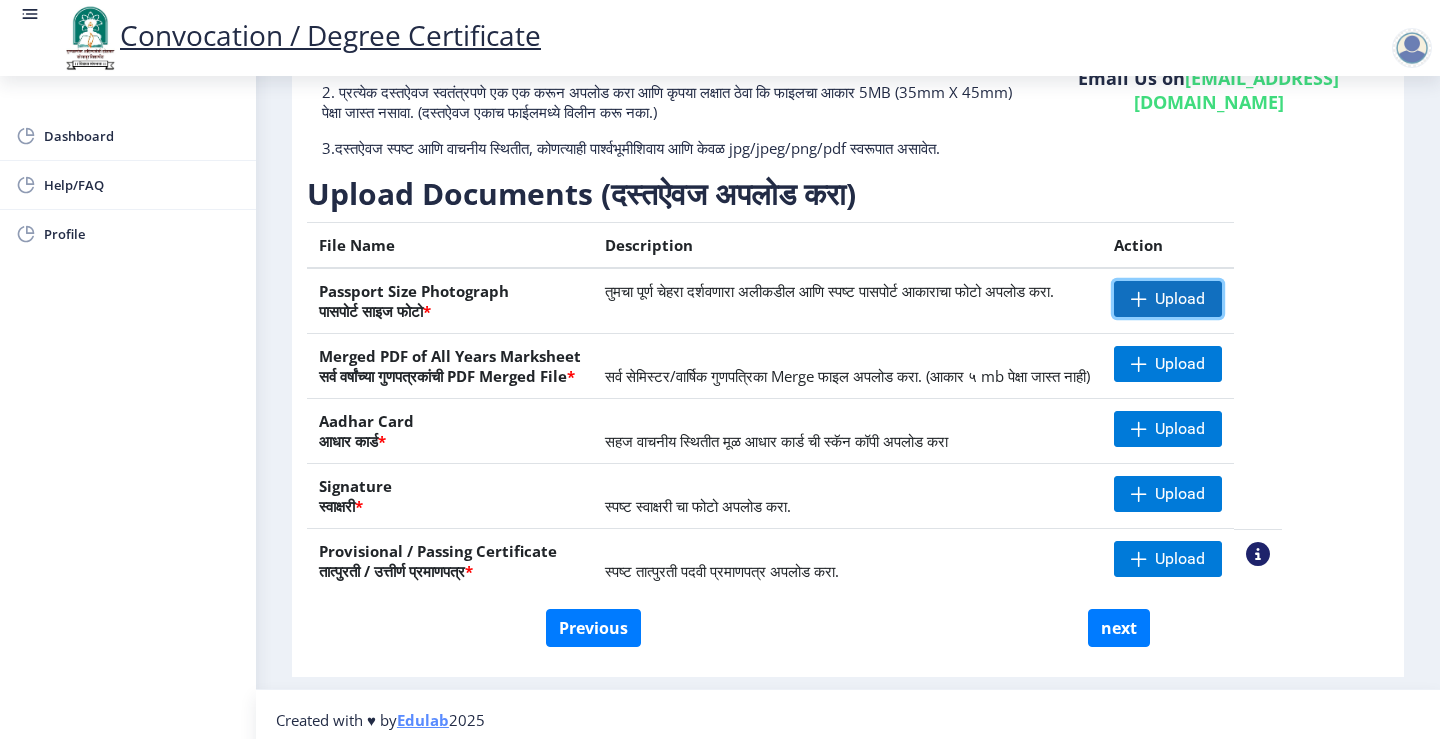 click on "Upload" 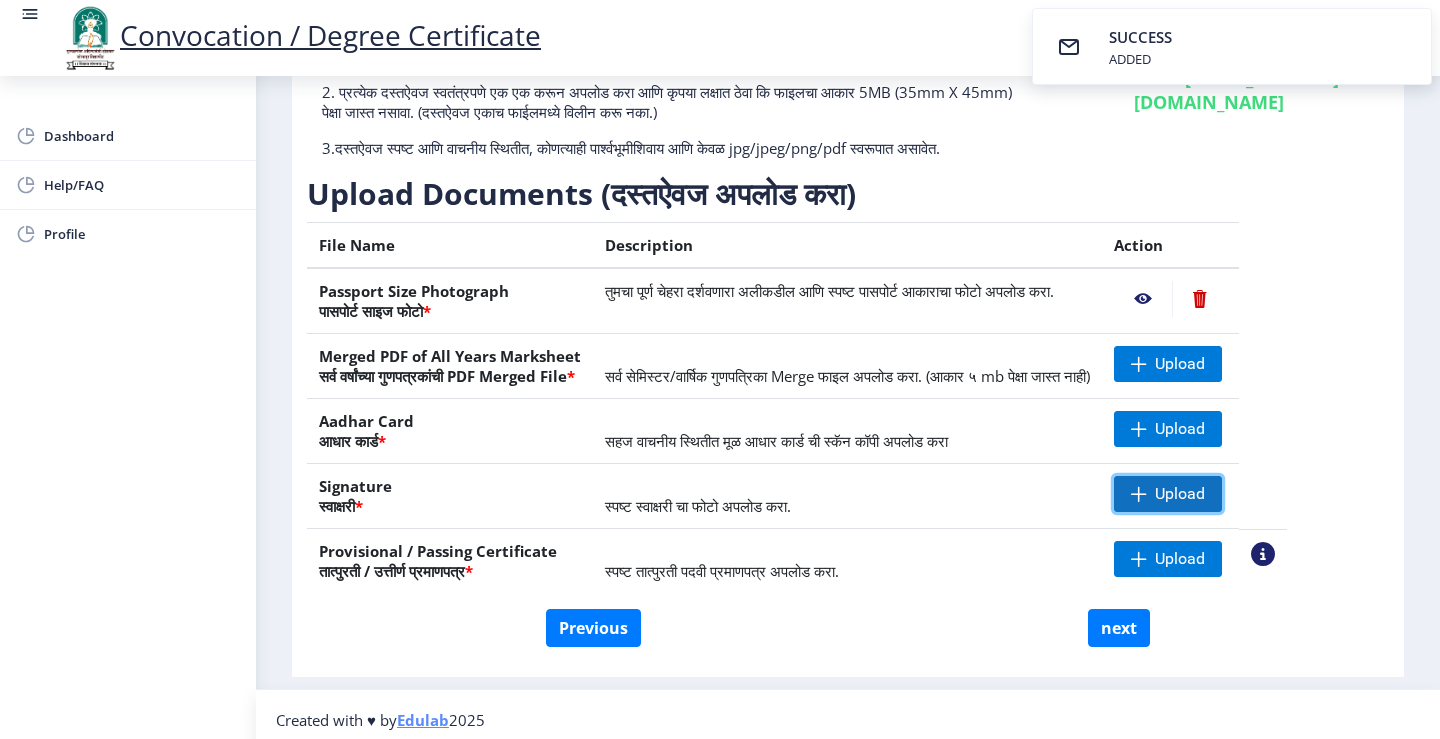 click 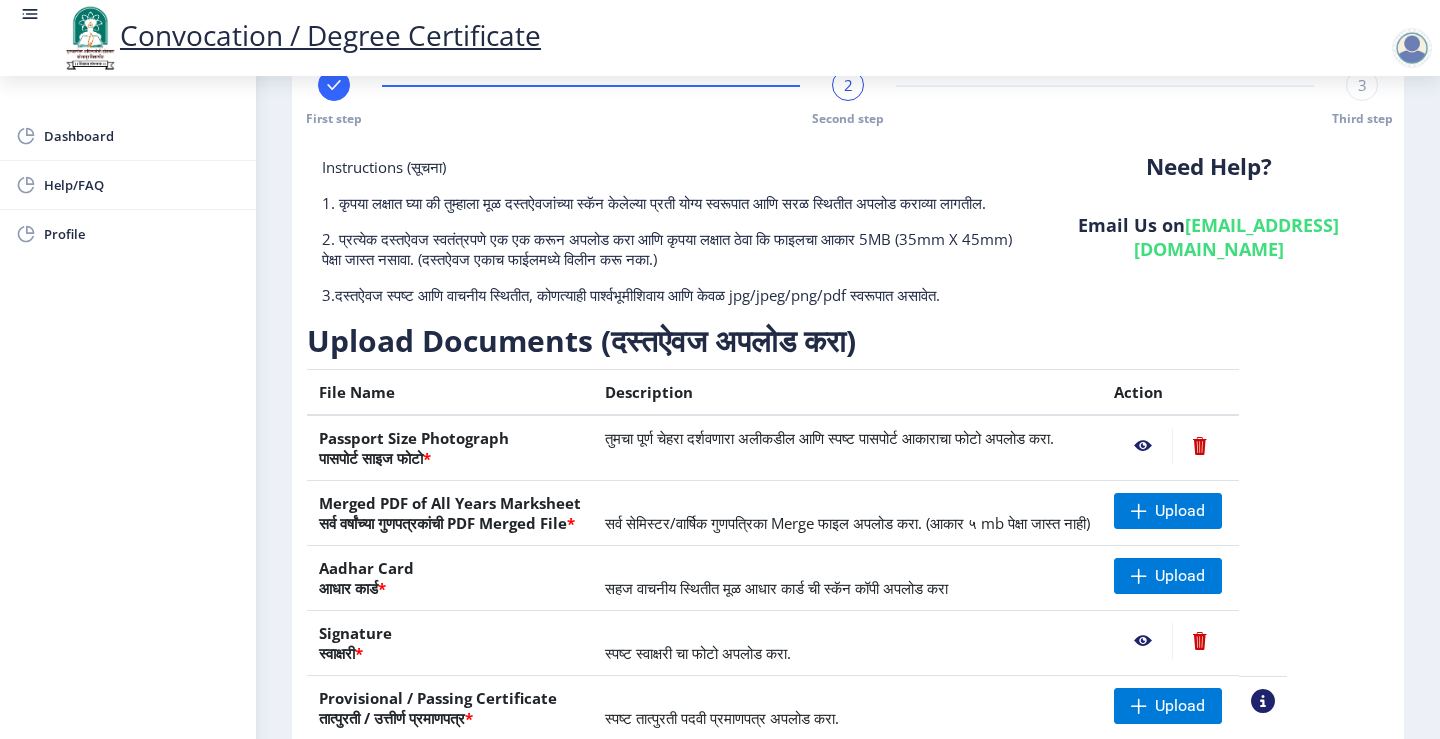 scroll, scrollTop: 100, scrollLeft: 0, axis: vertical 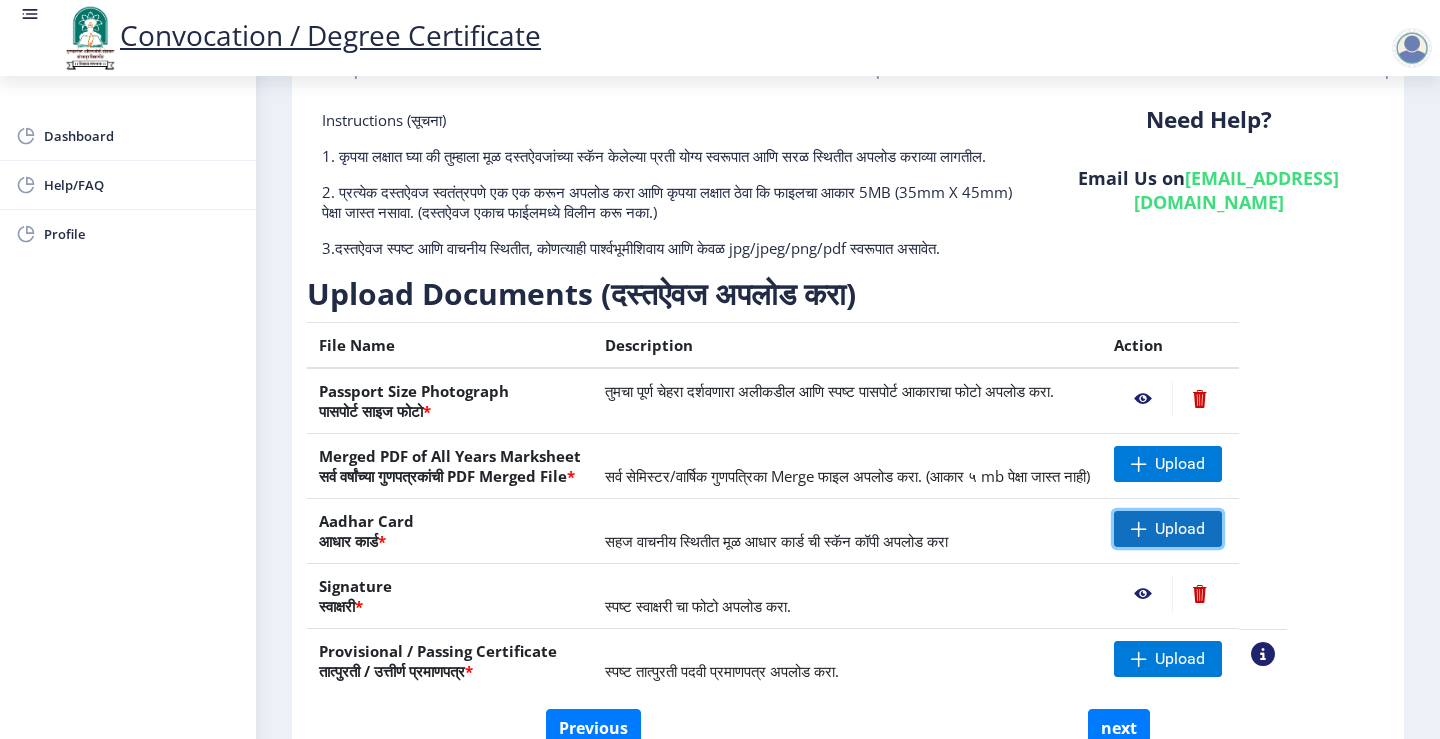 click on "Upload" 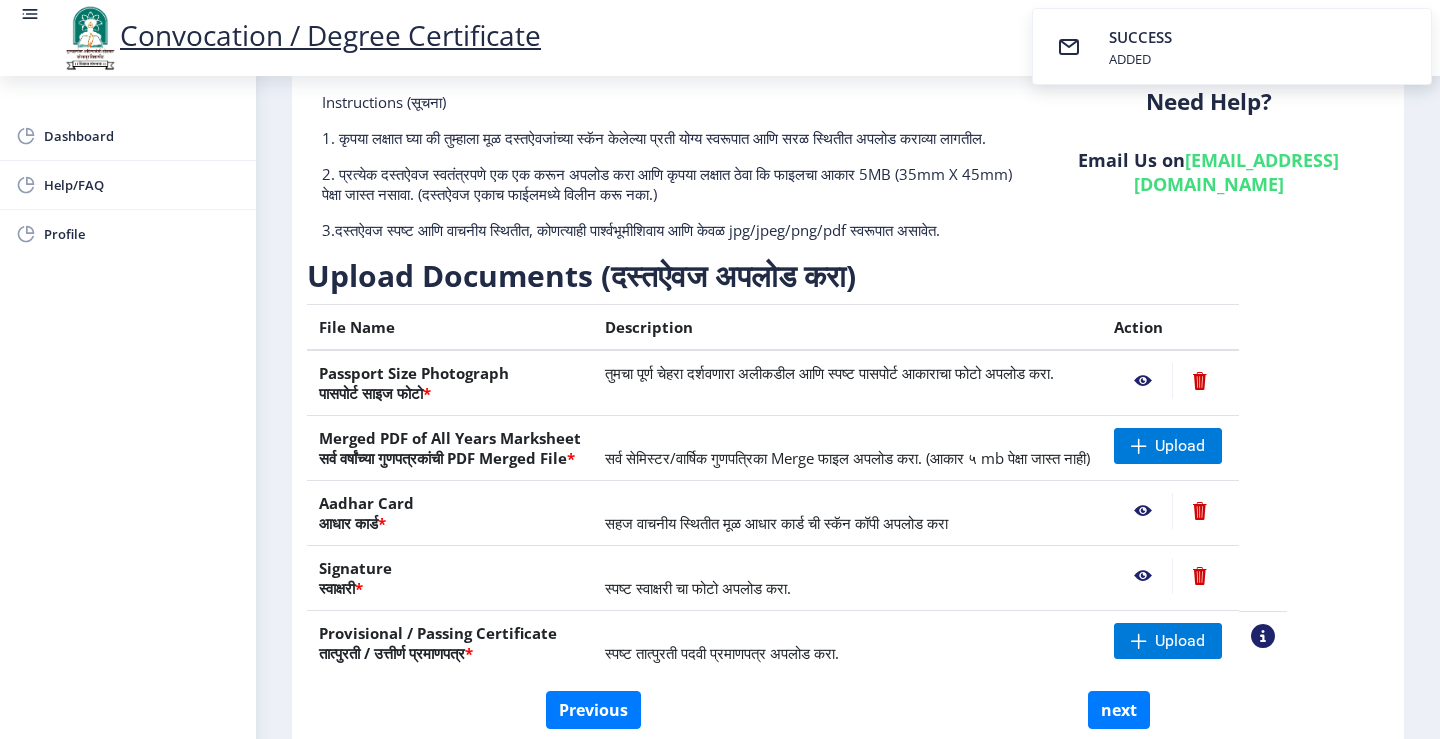 scroll, scrollTop: 0, scrollLeft: 0, axis: both 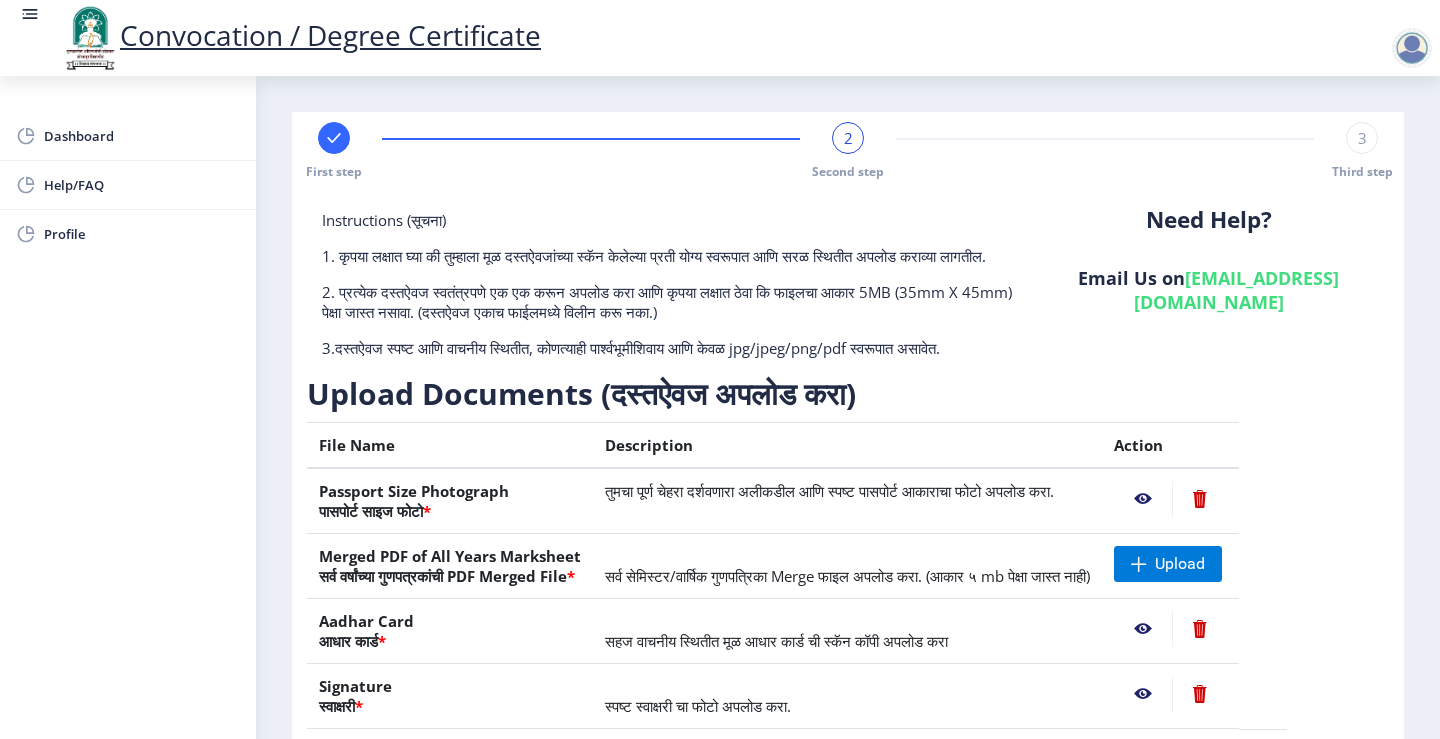 click 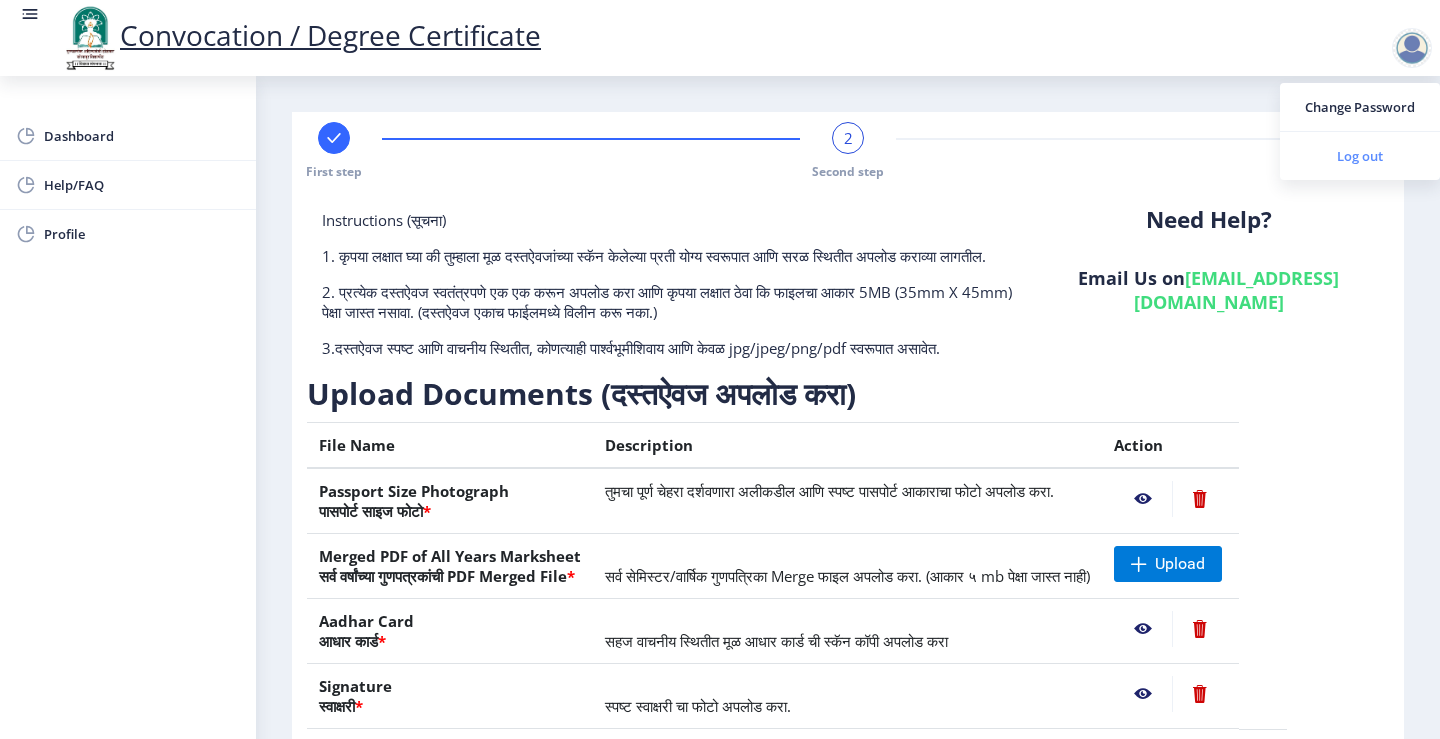 click on "Log out" at bounding box center [1360, 156] 